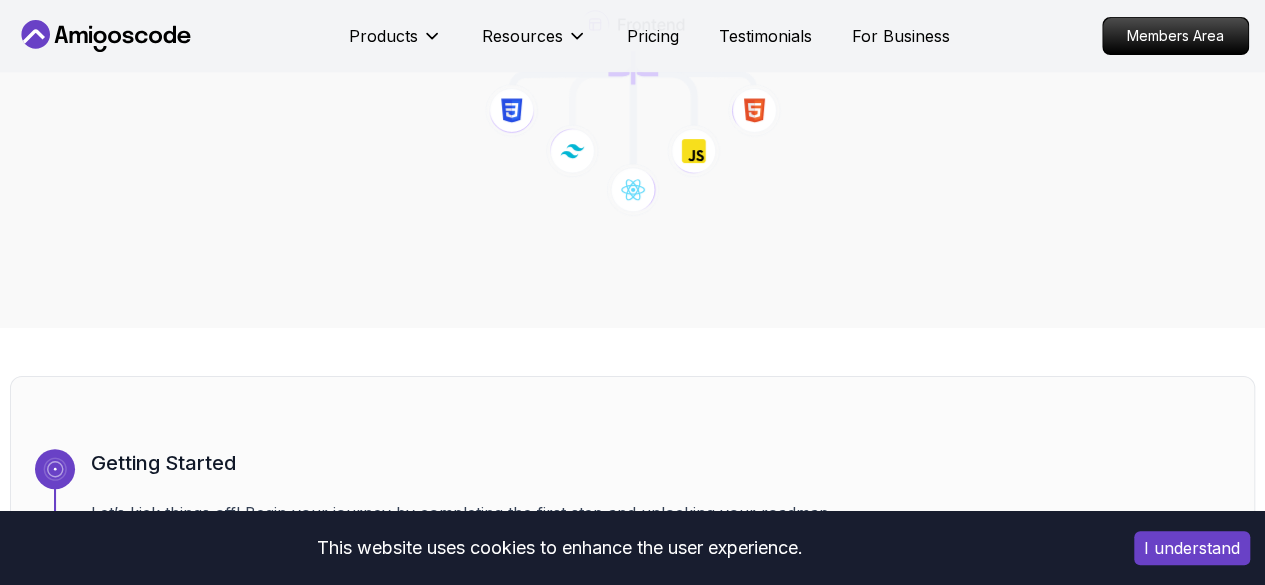 scroll, scrollTop: 400, scrollLeft: 0, axis: vertical 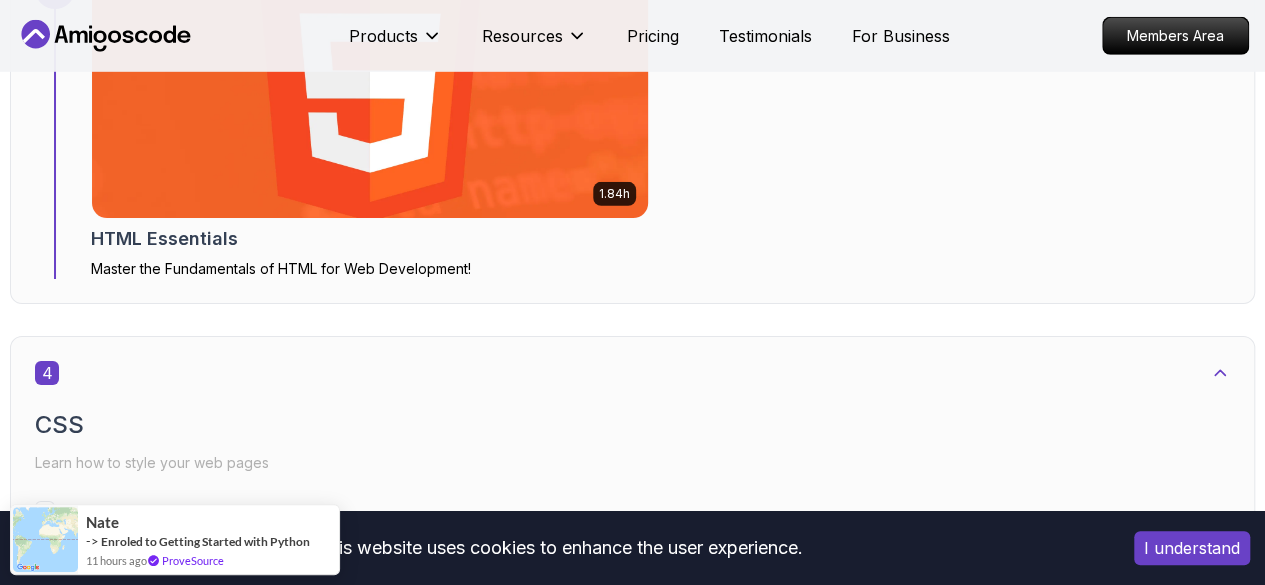 click at bounding box center (369, 94) 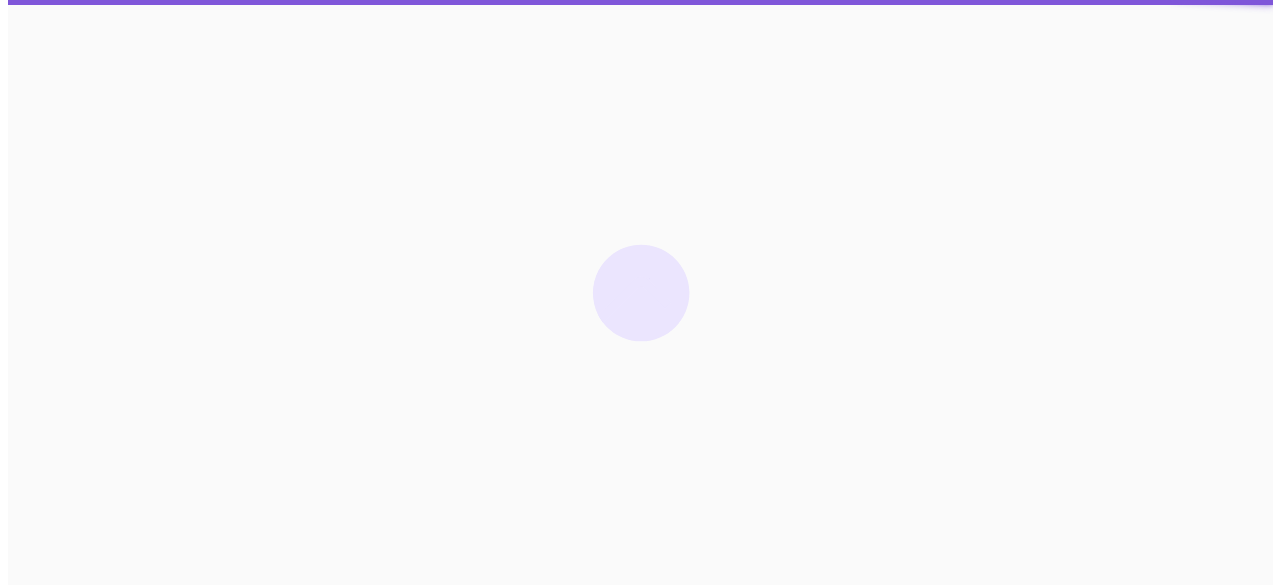 scroll, scrollTop: 0, scrollLeft: 0, axis: both 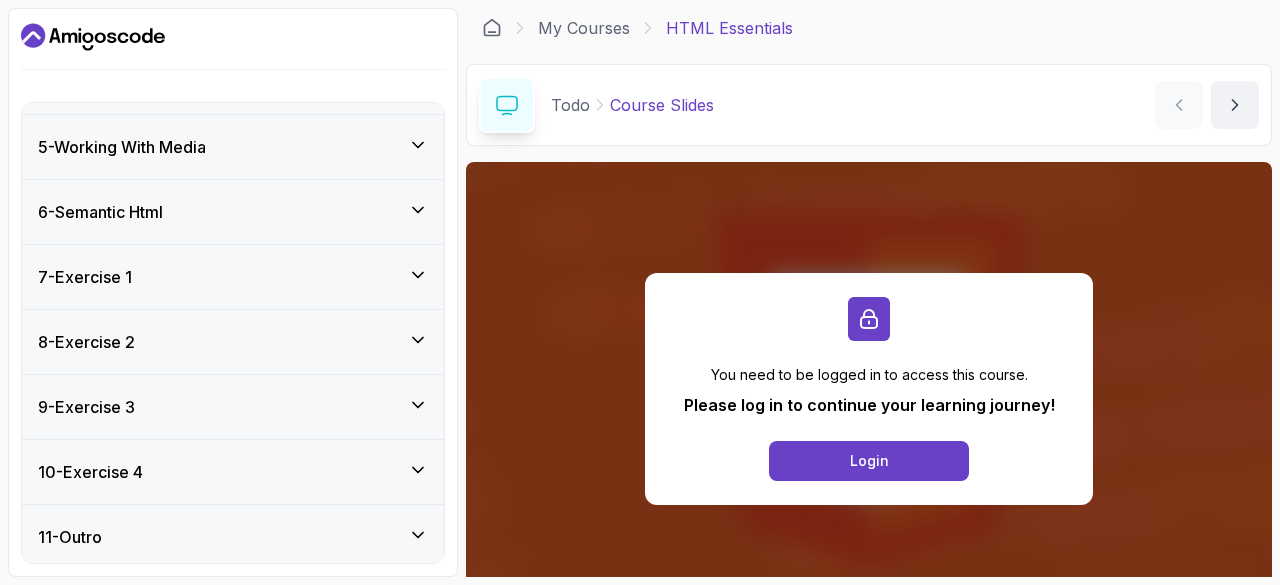 drag, startPoint x: 156, startPoint y: 271, endPoint x: 148, endPoint y: 333, distance: 62.514 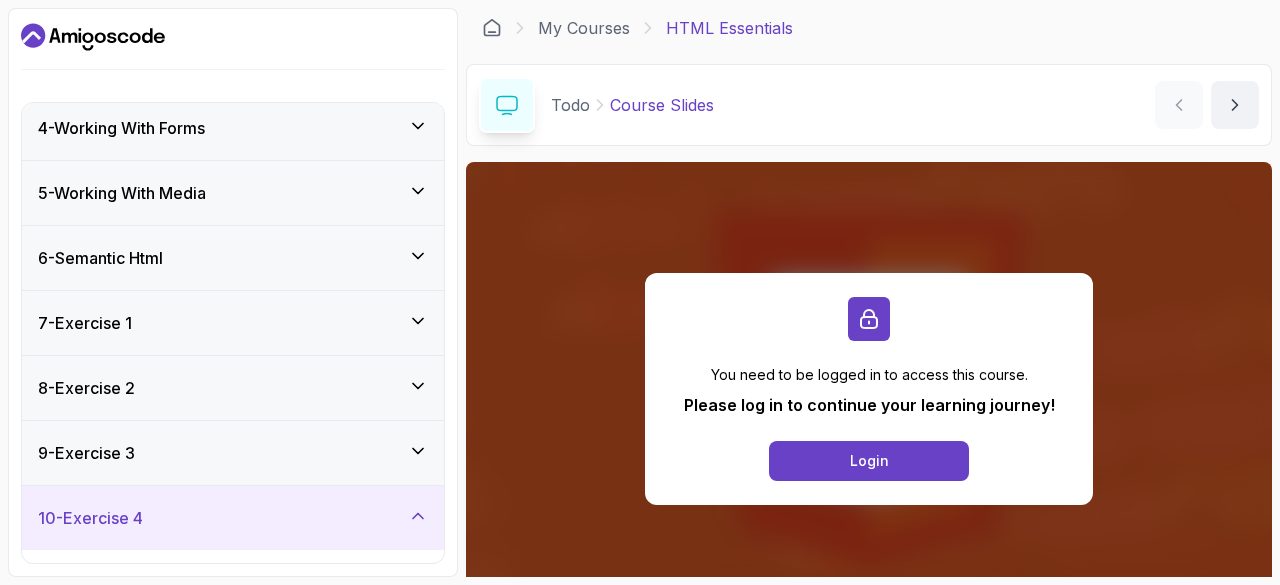 scroll, scrollTop: 248, scrollLeft: 0, axis: vertical 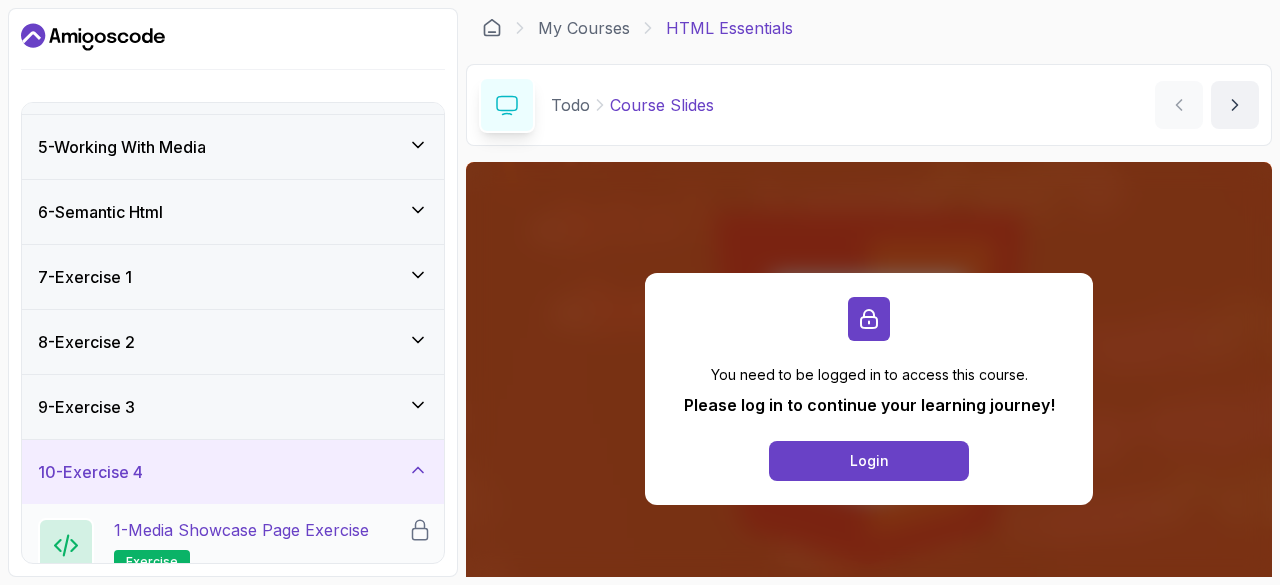 click on "exercise" at bounding box center (152, 562) 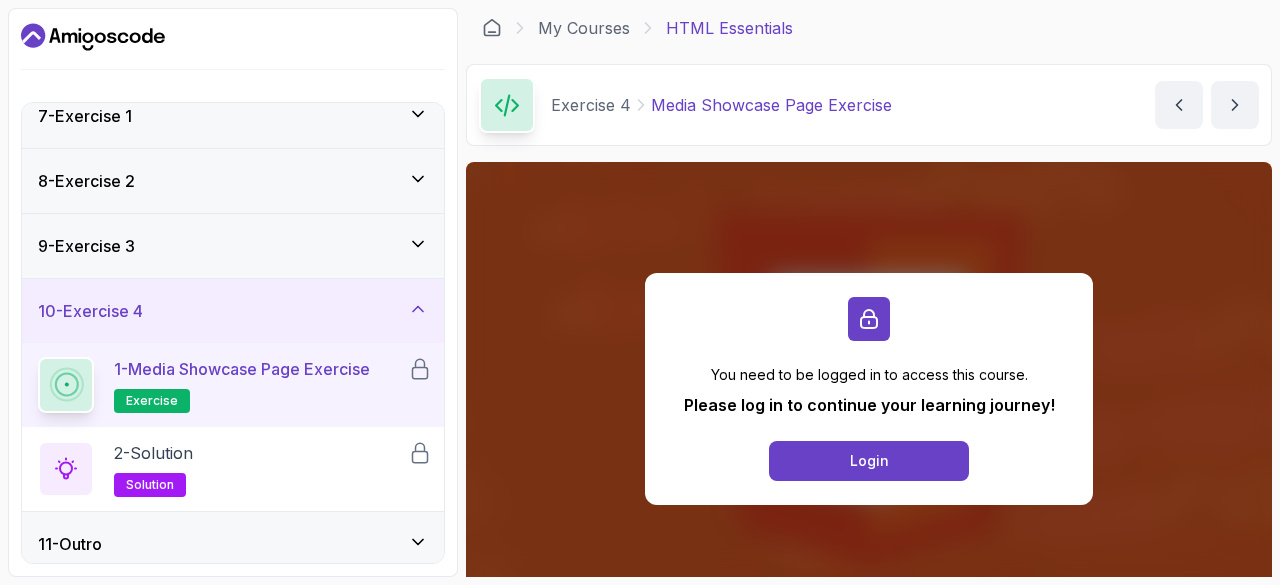 scroll, scrollTop: 416, scrollLeft: 0, axis: vertical 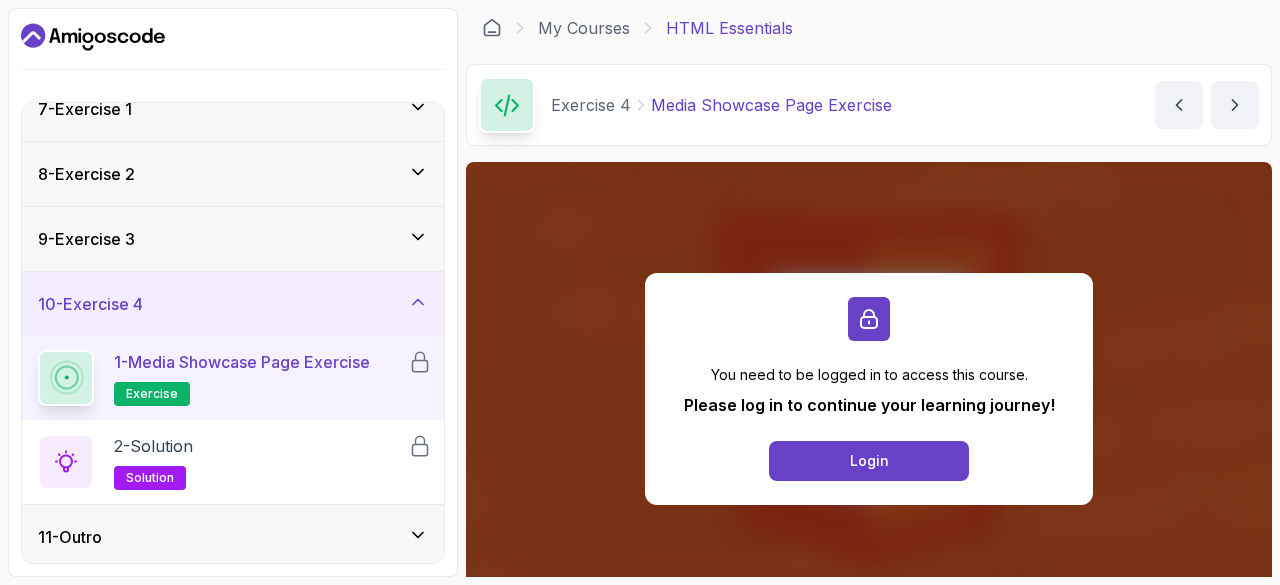 click on "exercise" at bounding box center [152, 394] 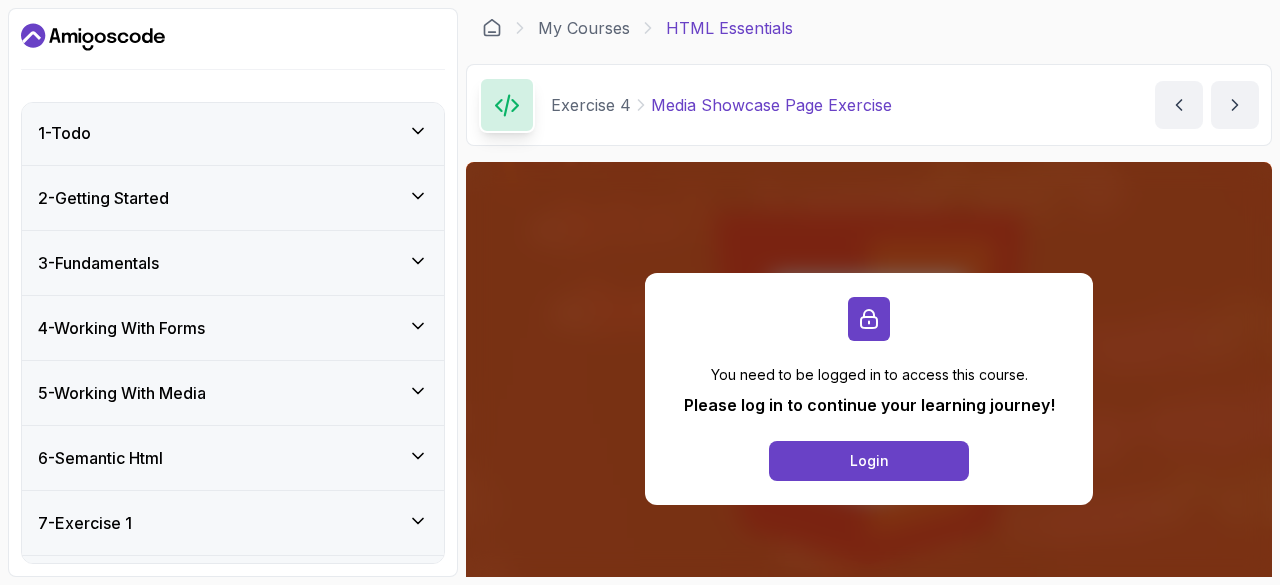 scroll, scrollTop: 0, scrollLeft: 0, axis: both 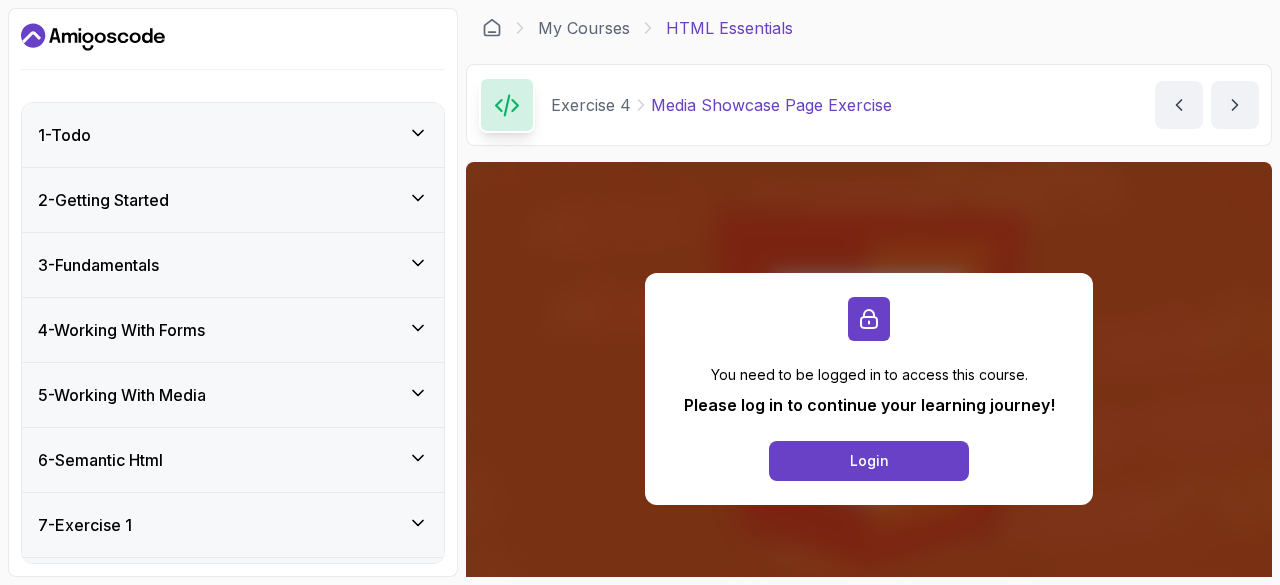 click on "2  -  Getting Started" at bounding box center [233, 200] 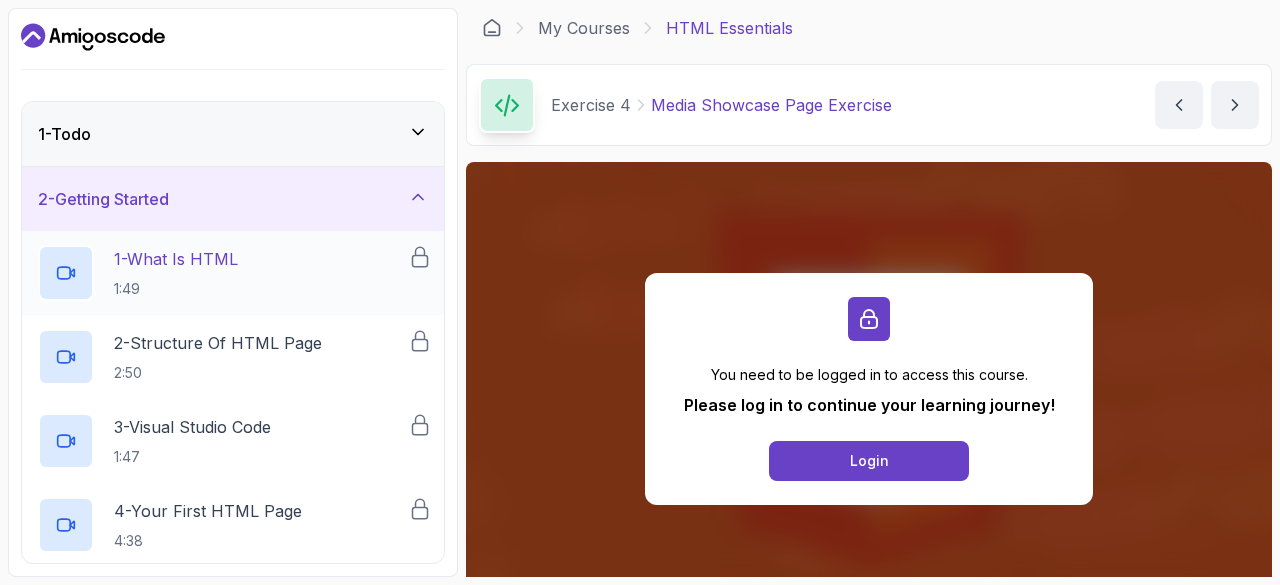 click on "1  -  What Is HTML 1:49" at bounding box center (223, 273) 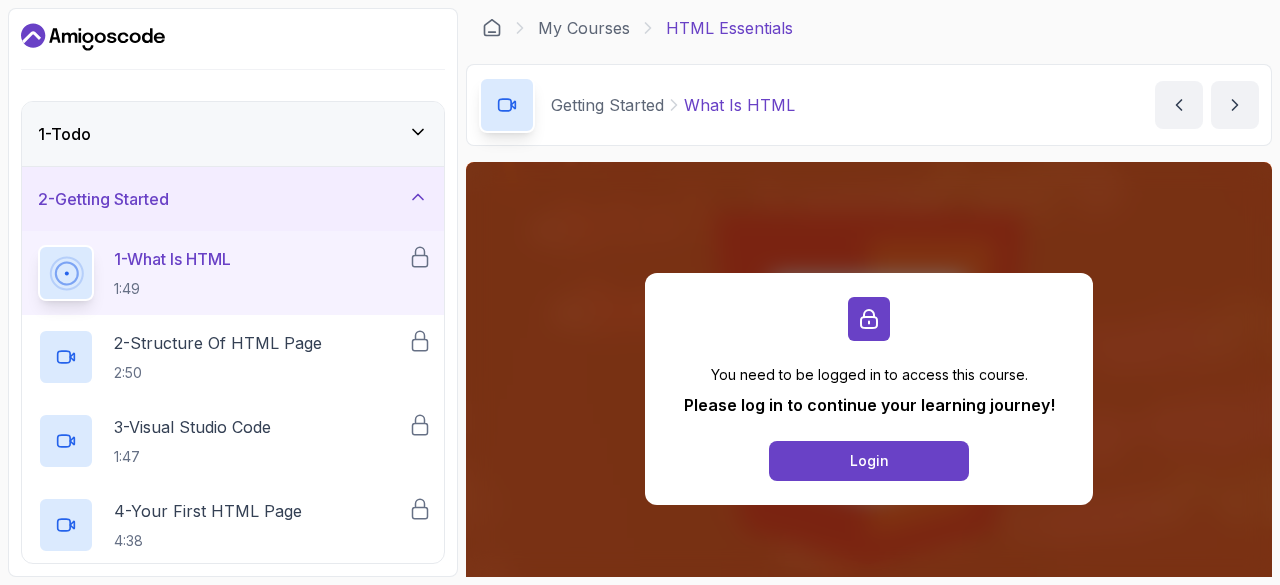 click on "2  -  Getting Started" at bounding box center [233, 199] 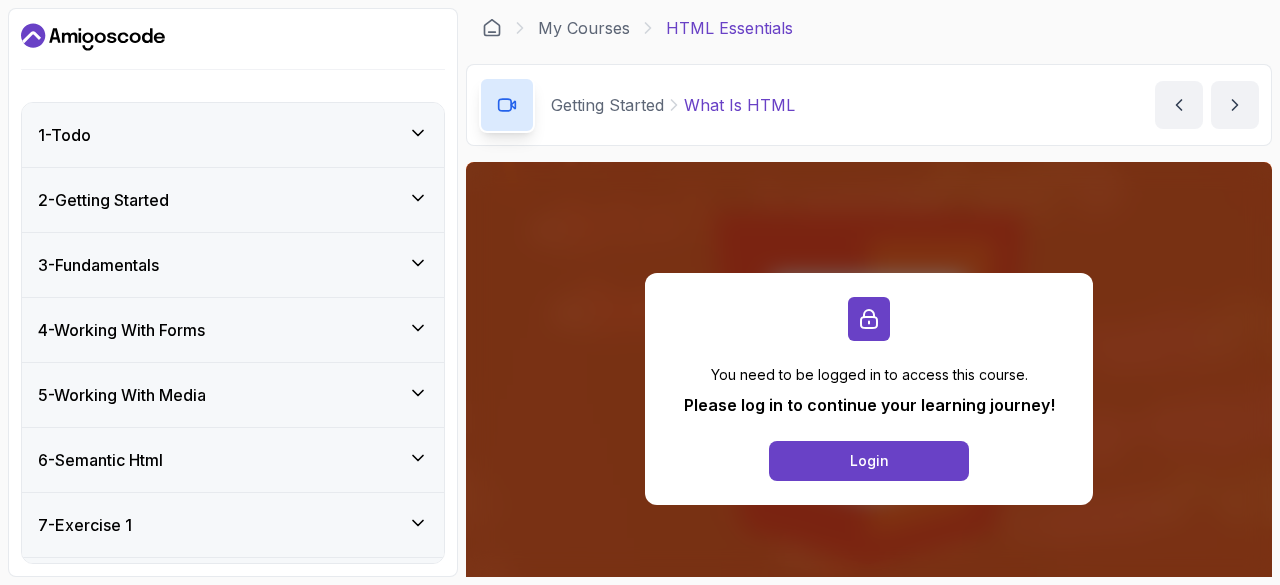 click on "1  -  Todo" at bounding box center (233, 135) 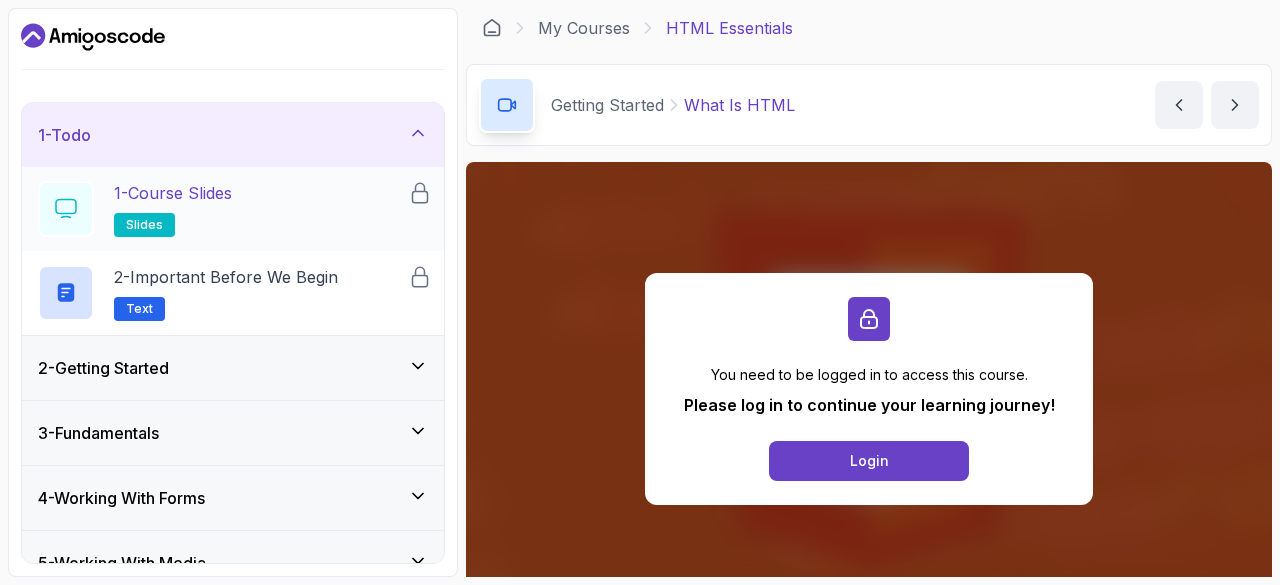 click on "slides" at bounding box center [144, 225] 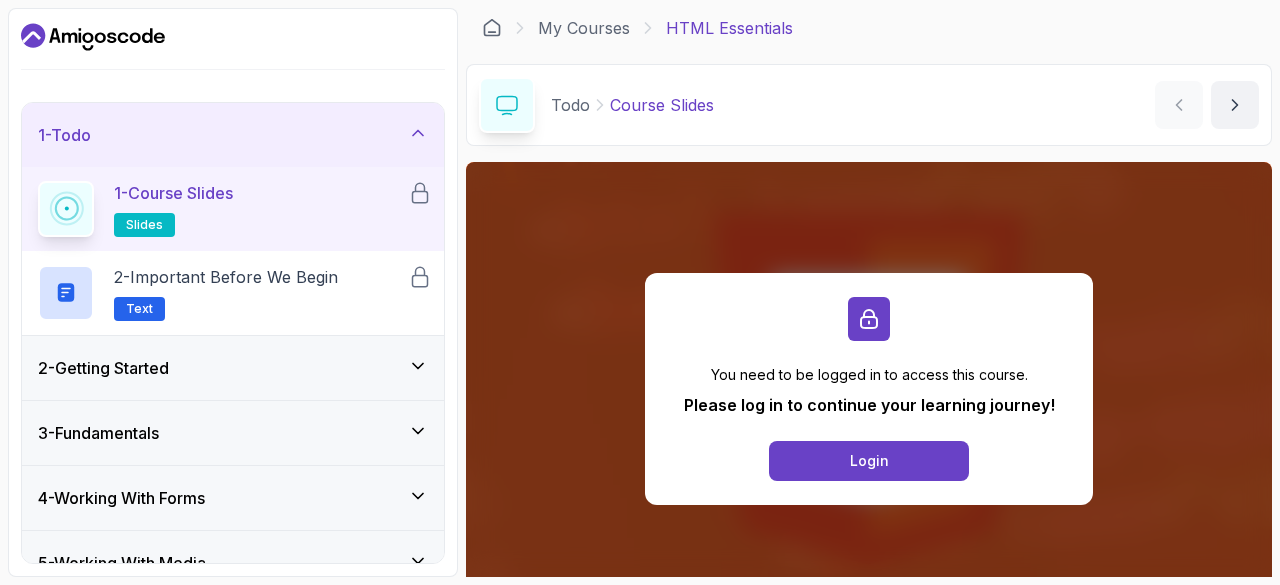 drag, startPoint x: 169, startPoint y: 224, endPoint x: 162, endPoint y: 239, distance: 16.552946 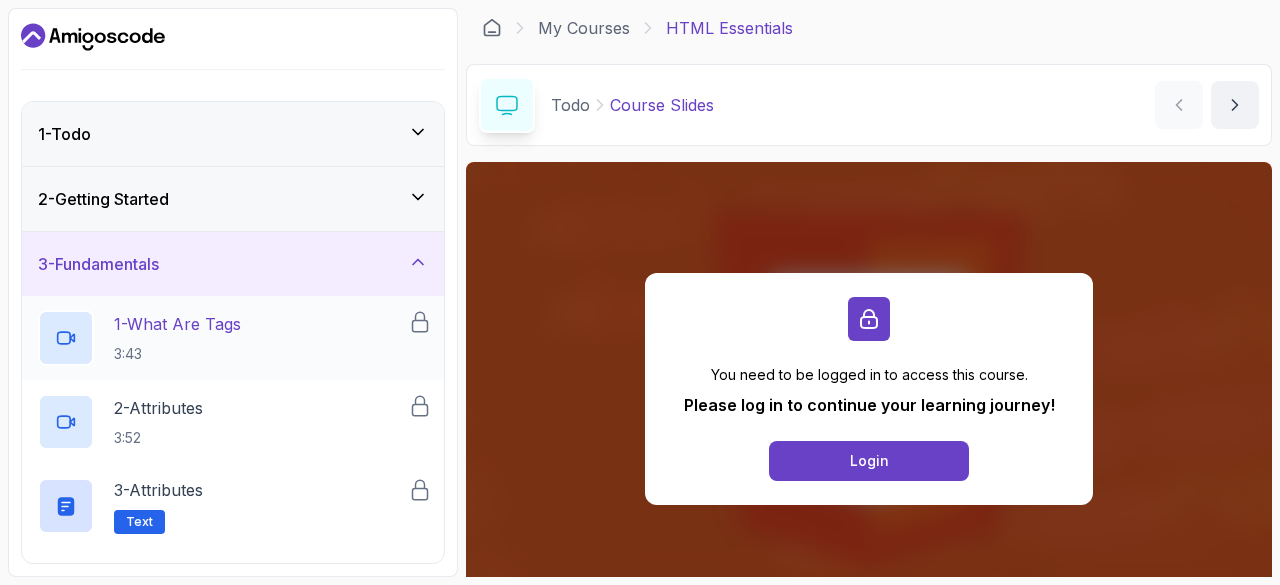 click on "1  -  What Are Tags 3:43" at bounding box center (223, 338) 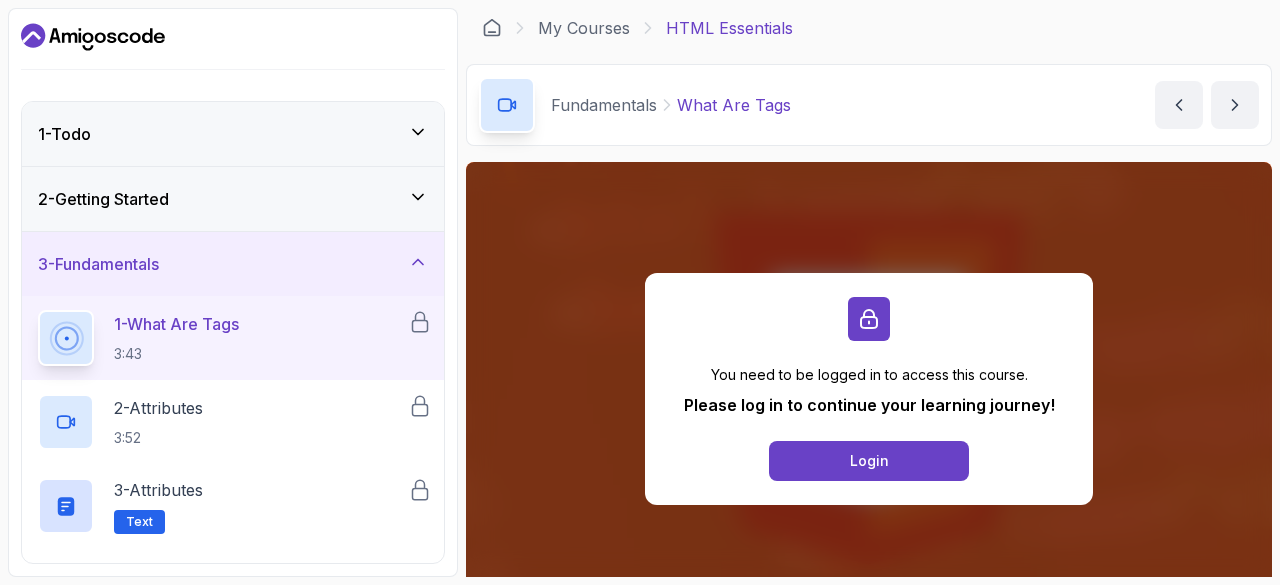 click on "3  -  Fundamentals" at bounding box center [233, 264] 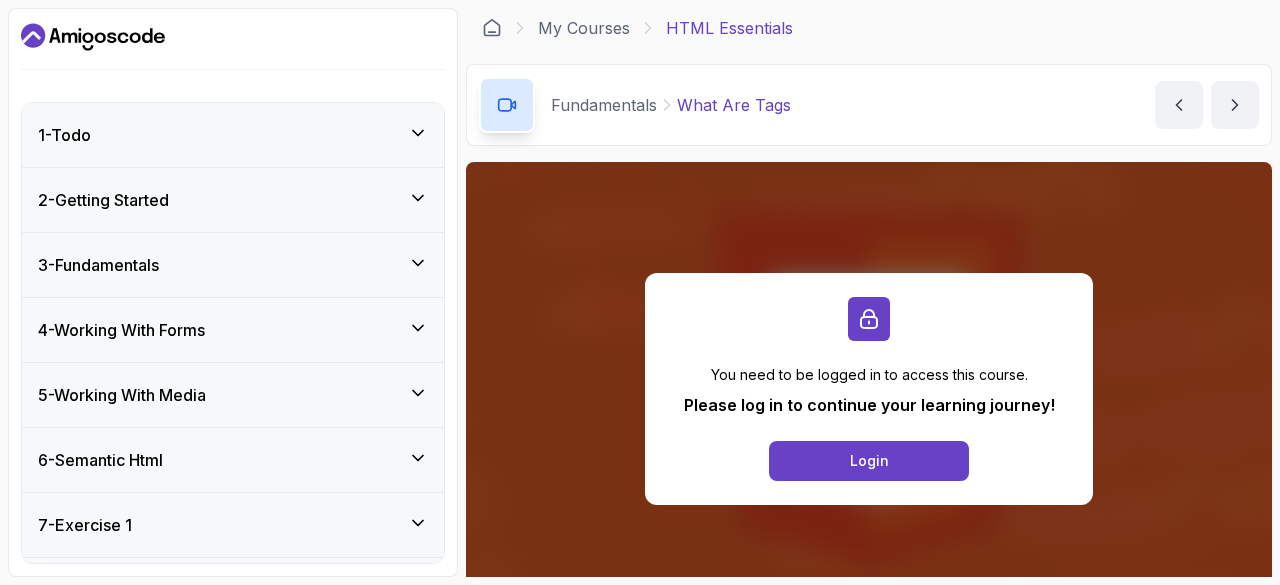 click on "2  -  Getting Started" at bounding box center [233, 200] 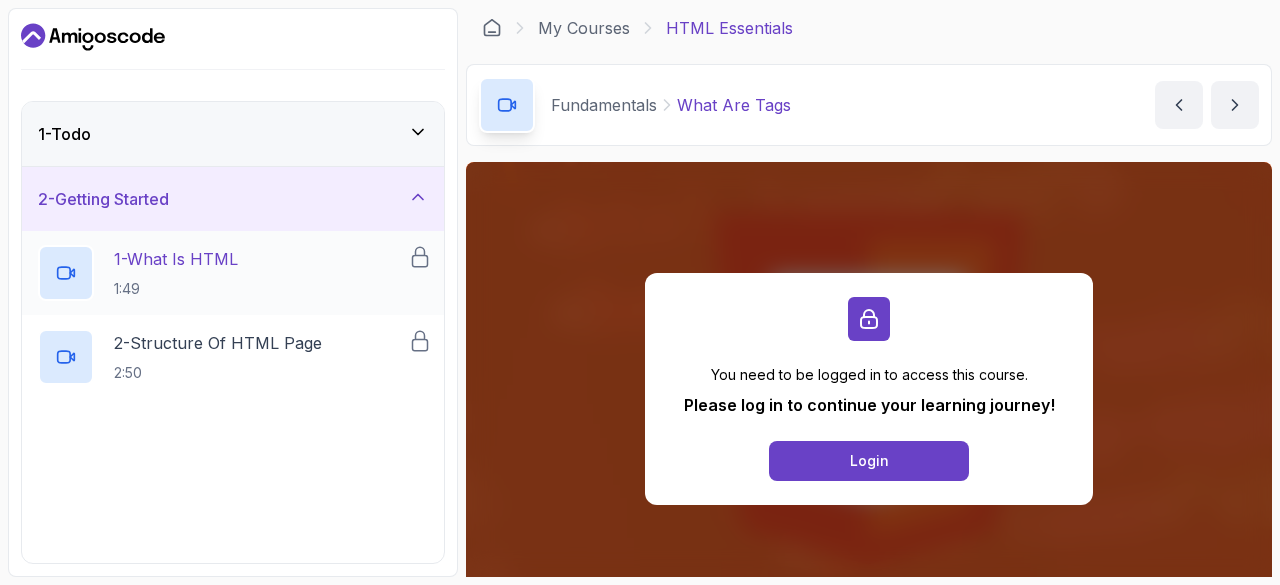 click on "1  -  What Is HTML" at bounding box center [176, 259] 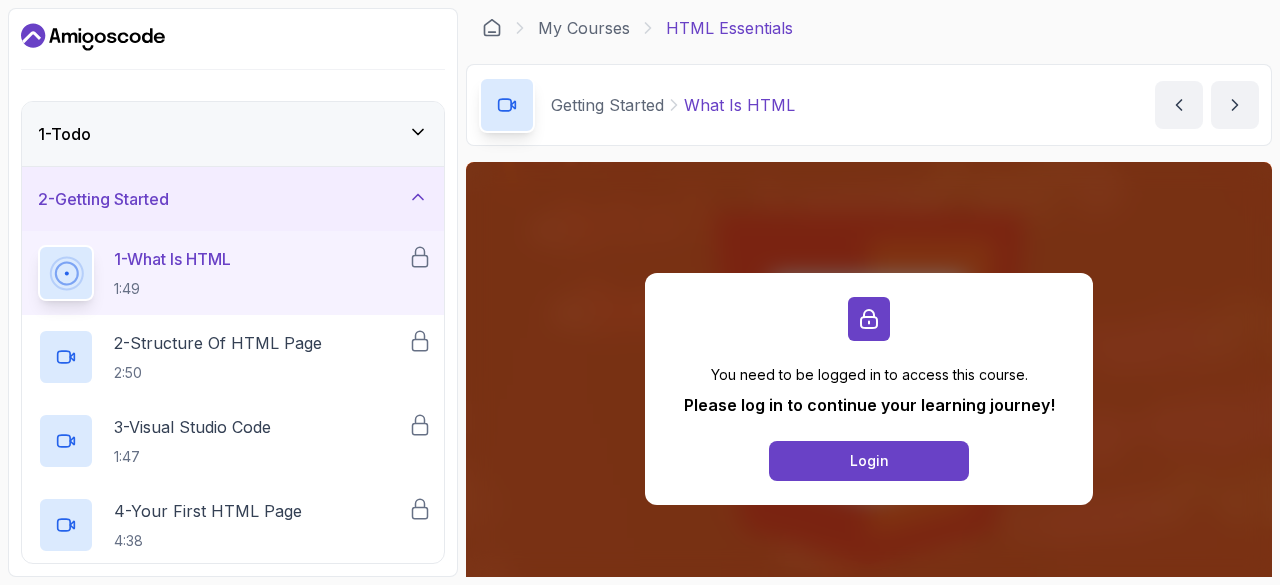 click on "2  -  Getting Started" at bounding box center [233, 199] 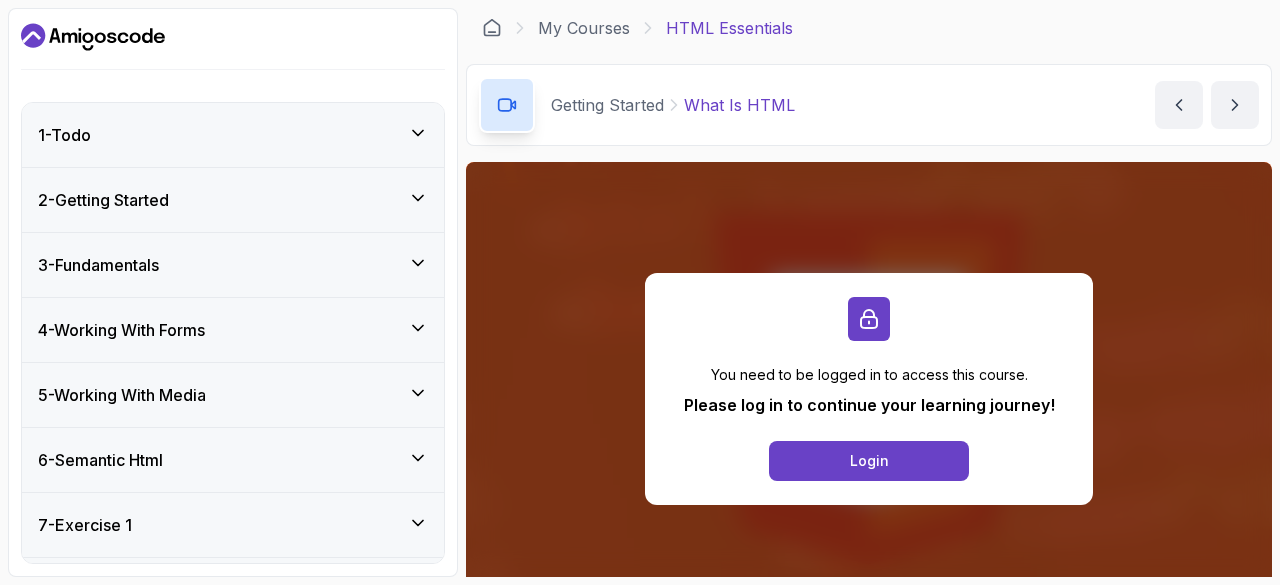 click on "7  -  Exercise 1" at bounding box center [233, 525] 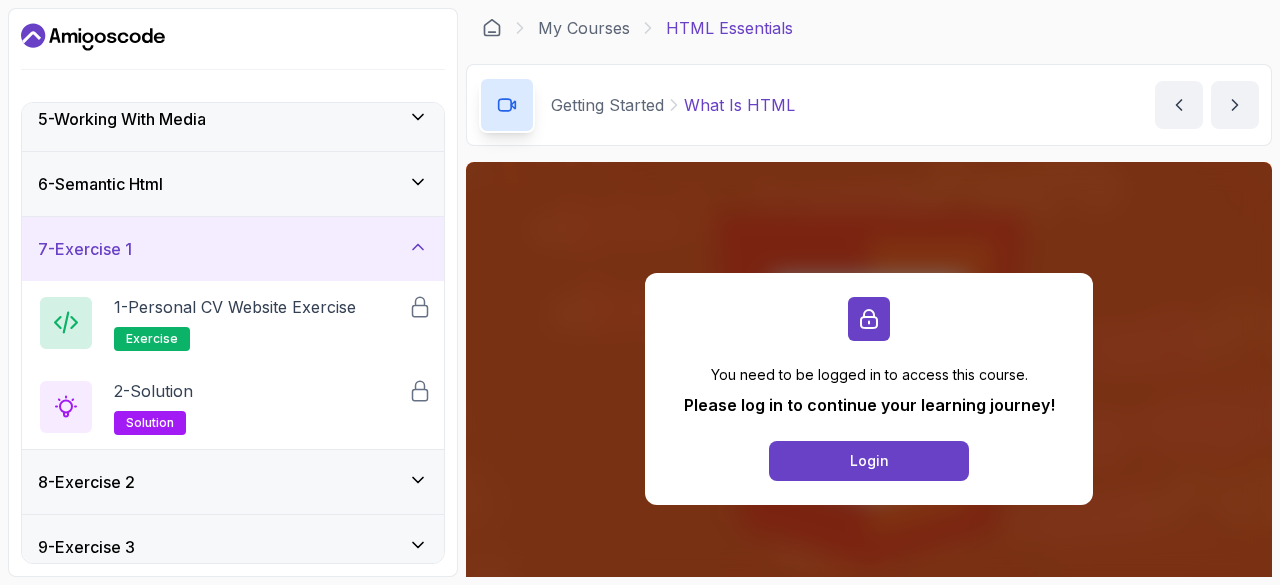 scroll, scrollTop: 400, scrollLeft: 0, axis: vertical 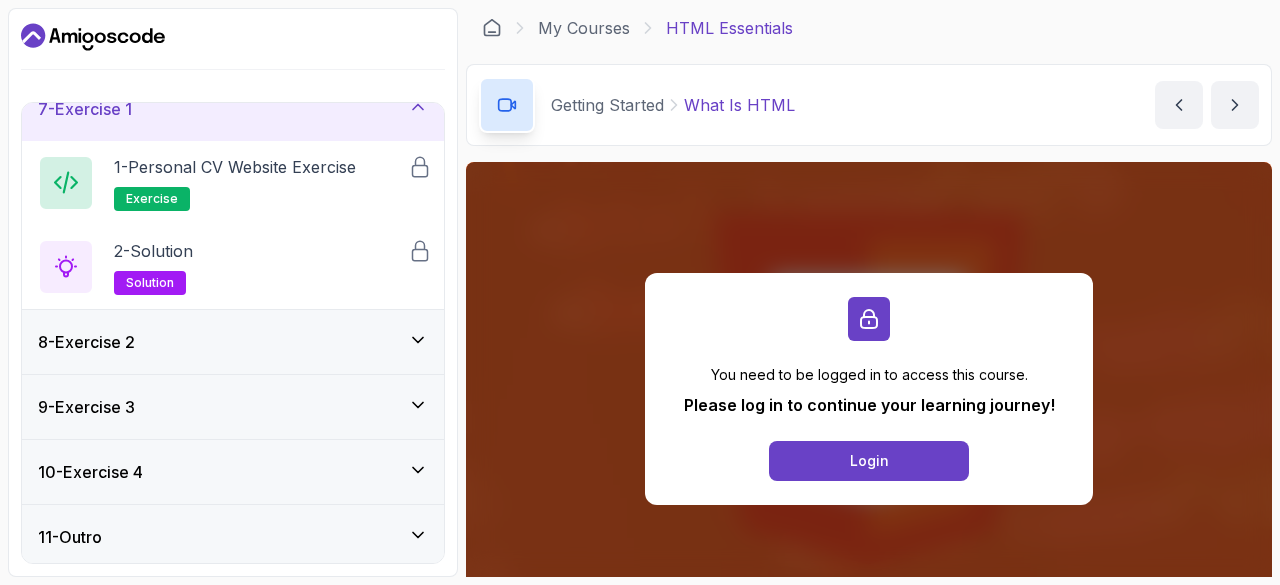 click on "10  -  Exercise 4" at bounding box center [90, 472] 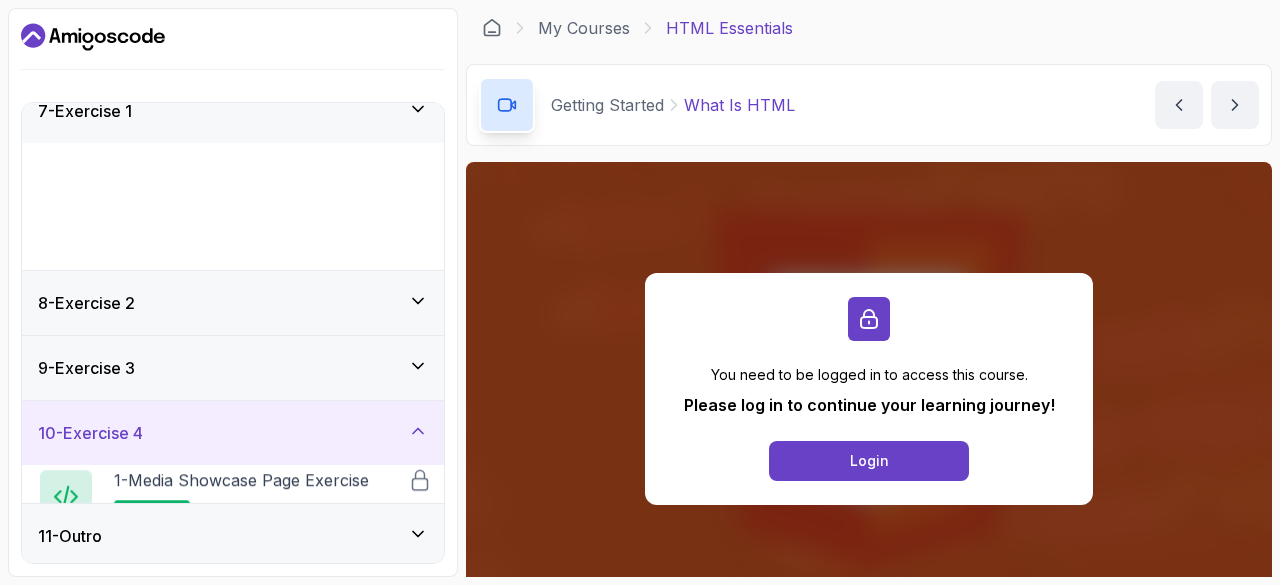 scroll, scrollTop: 416, scrollLeft: 0, axis: vertical 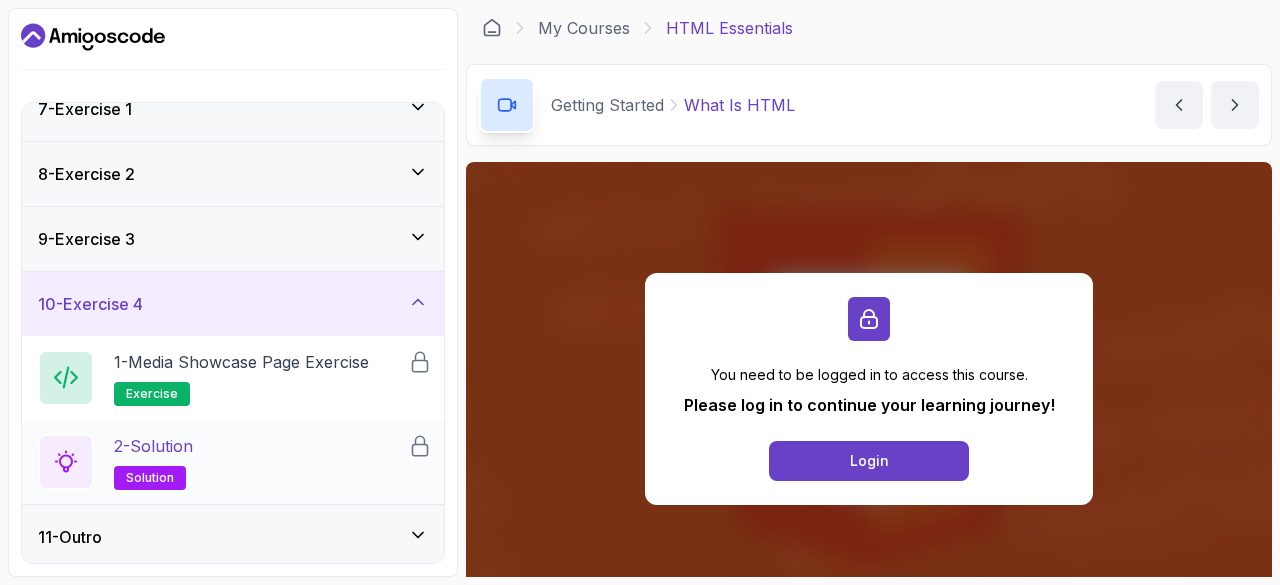 click on "solution" at bounding box center [150, 478] 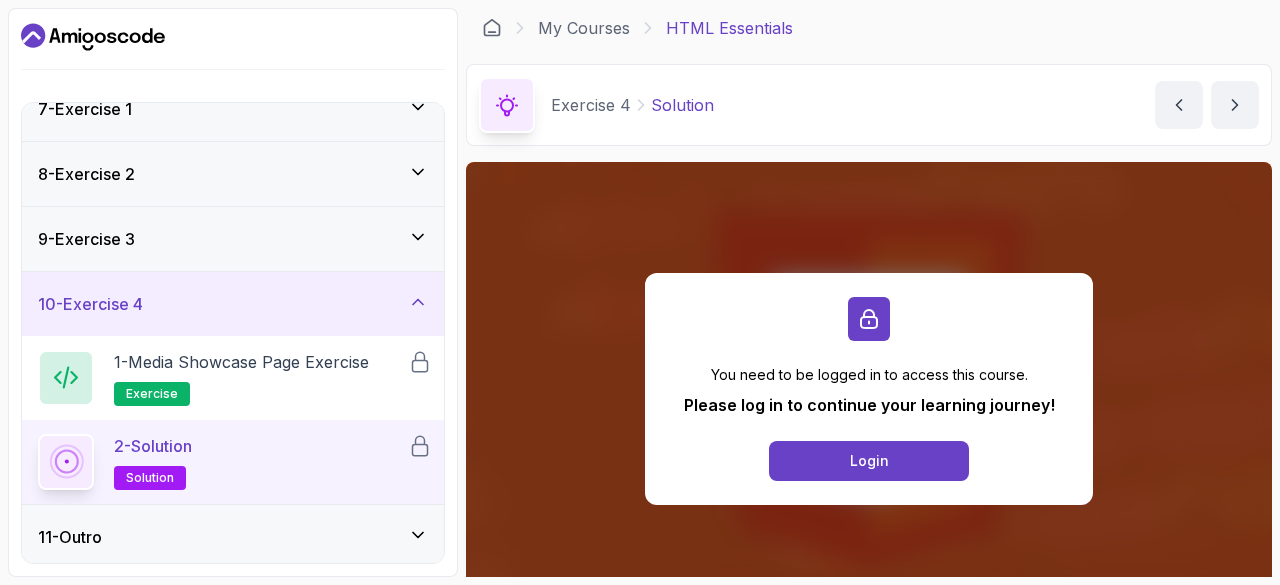 drag, startPoint x: 313, startPoint y: 164, endPoint x: 312, endPoint y: 266, distance: 102.0049 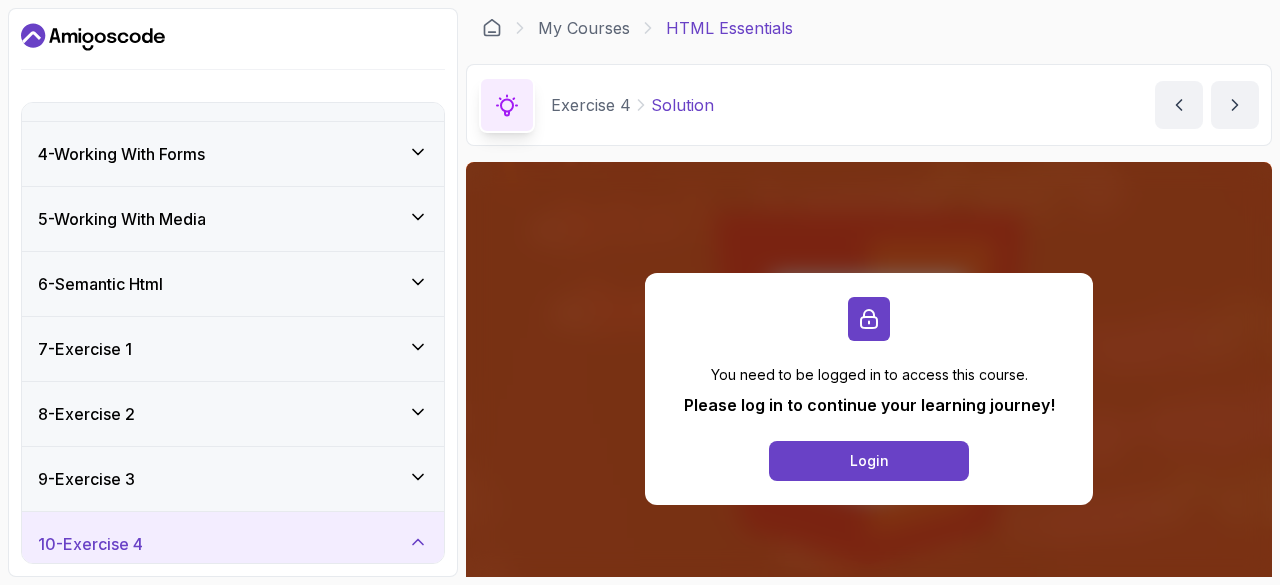 scroll, scrollTop: 16, scrollLeft: 0, axis: vertical 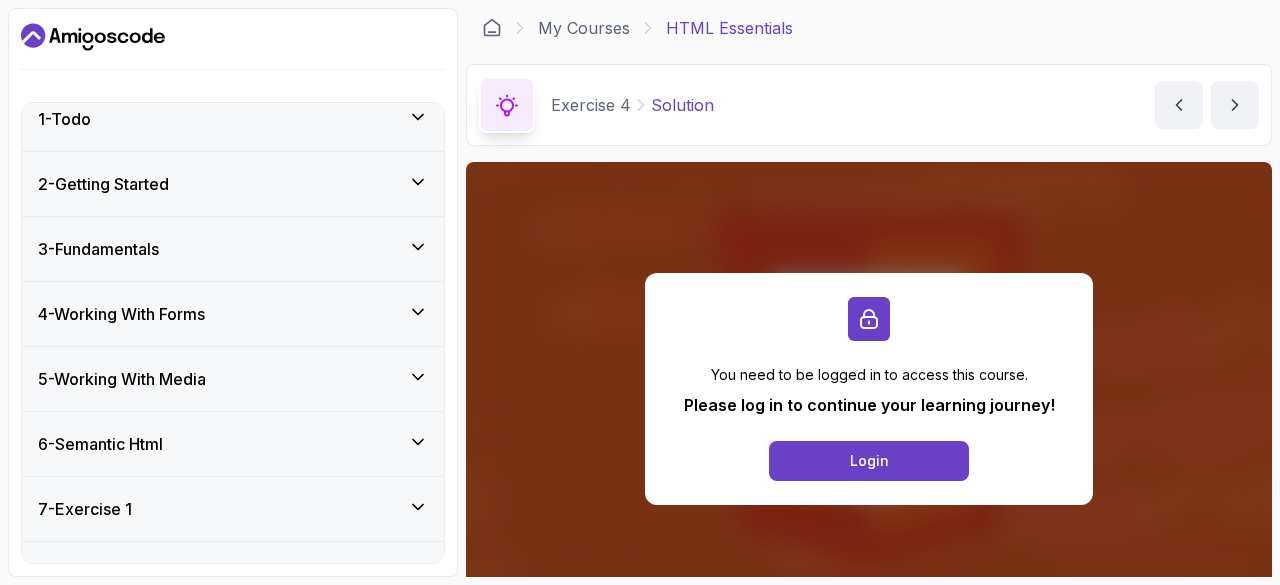 click on "3  -  Fundamentals" at bounding box center [233, 249] 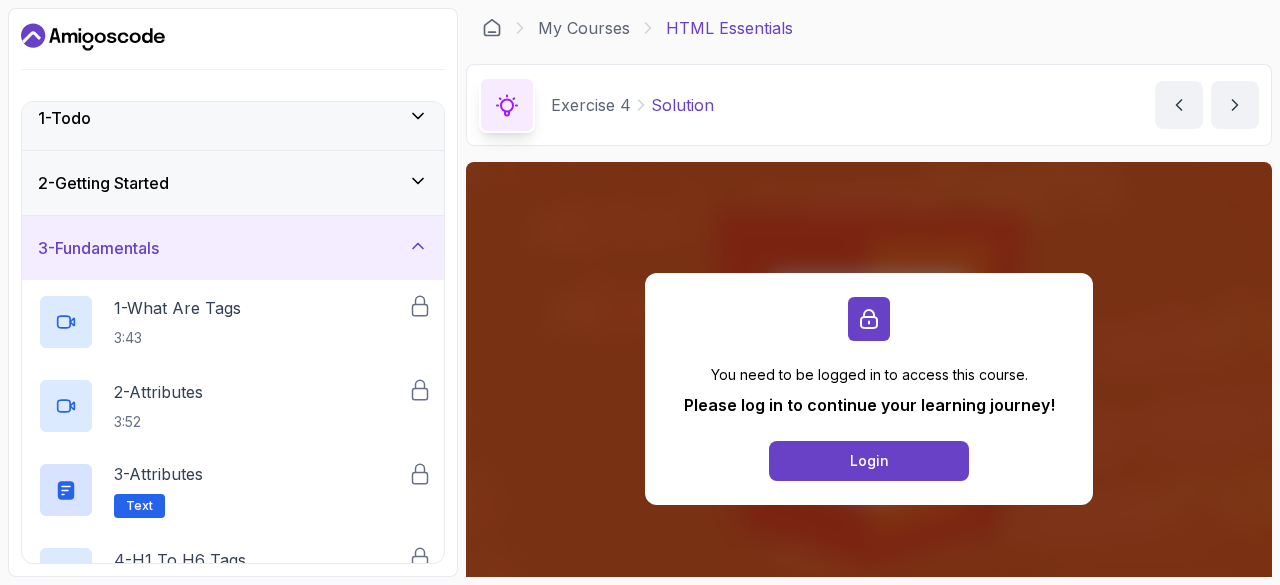 click on "2  -  Getting Started" at bounding box center [233, 183] 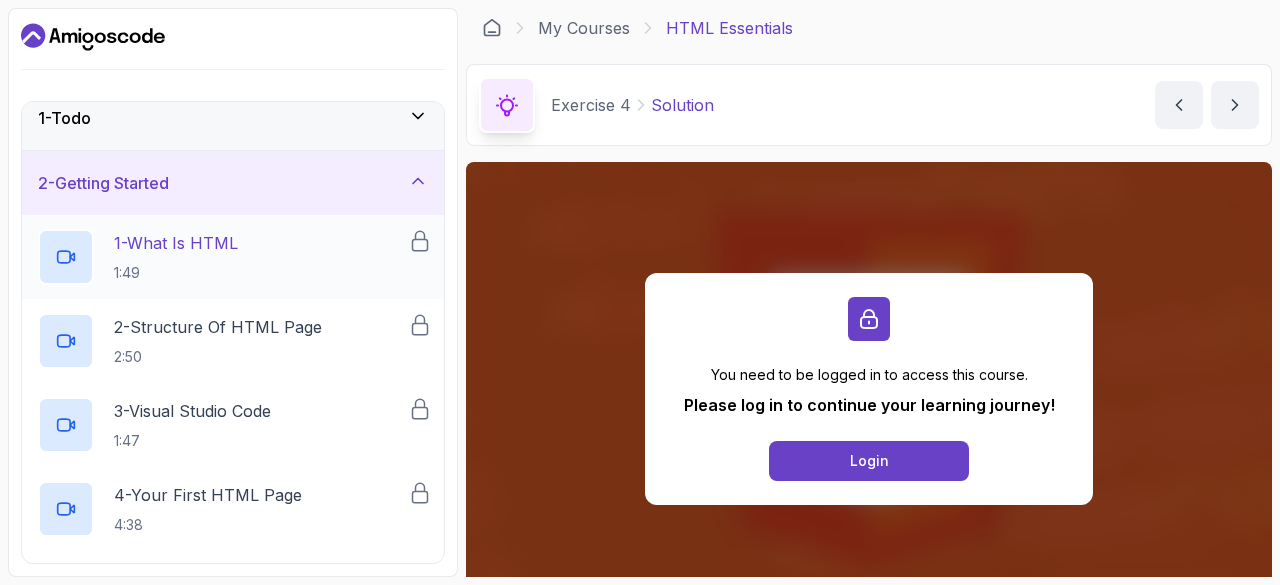 click 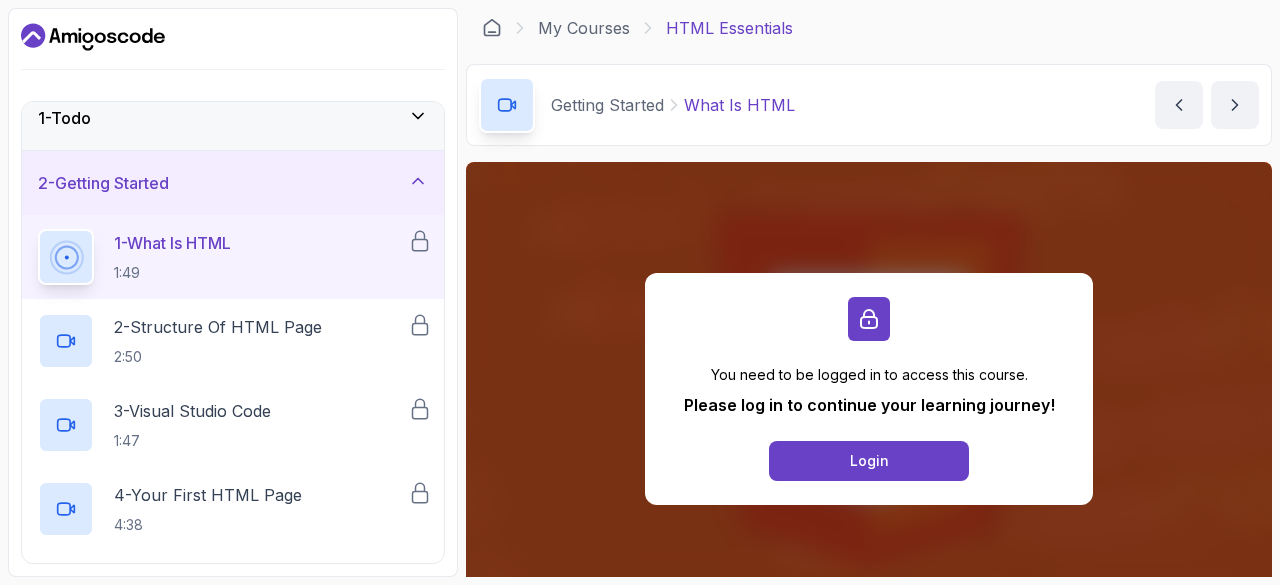 click 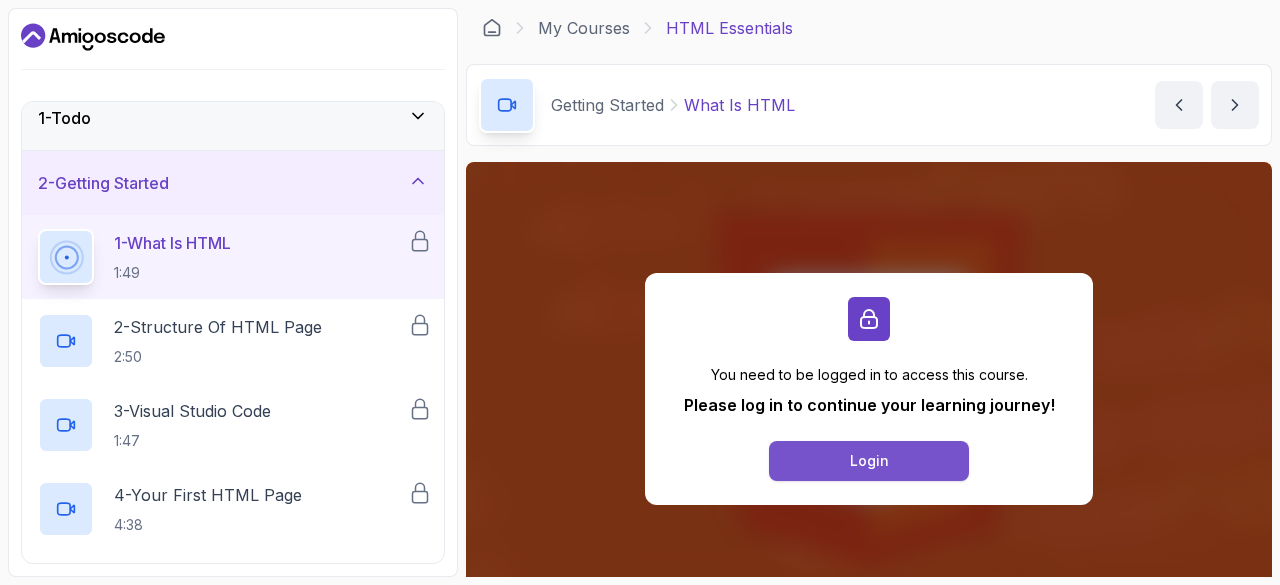 click on "Login" at bounding box center [869, 461] 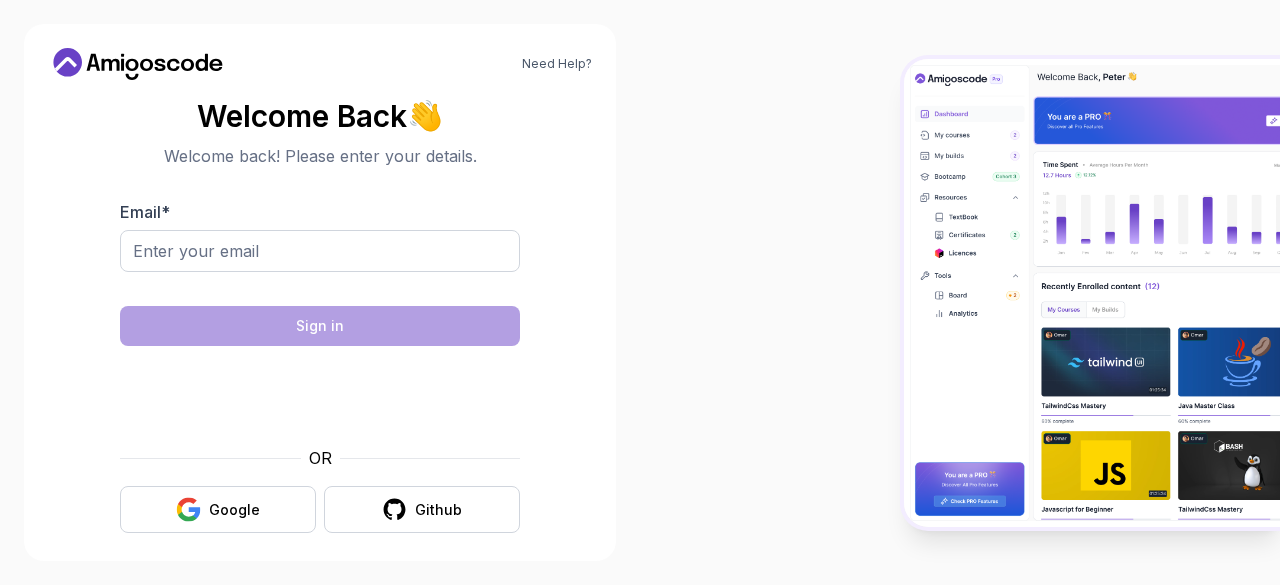scroll, scrollTop: 0, scrollLeft: 0, axis: both 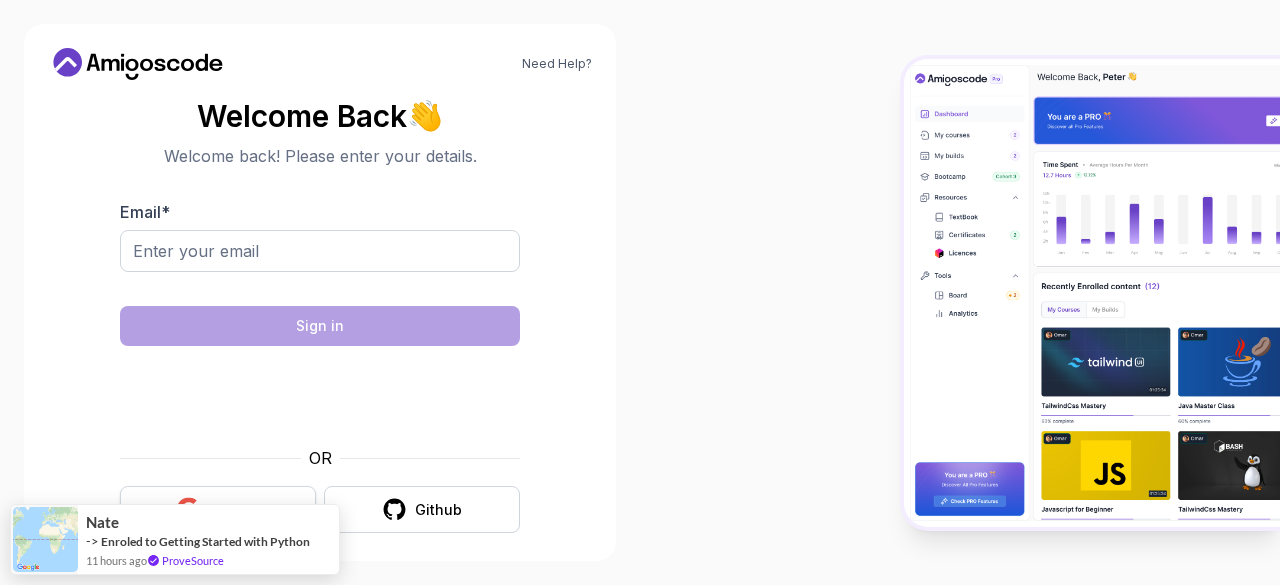 click on "Google" at bounding box center (218, 509) 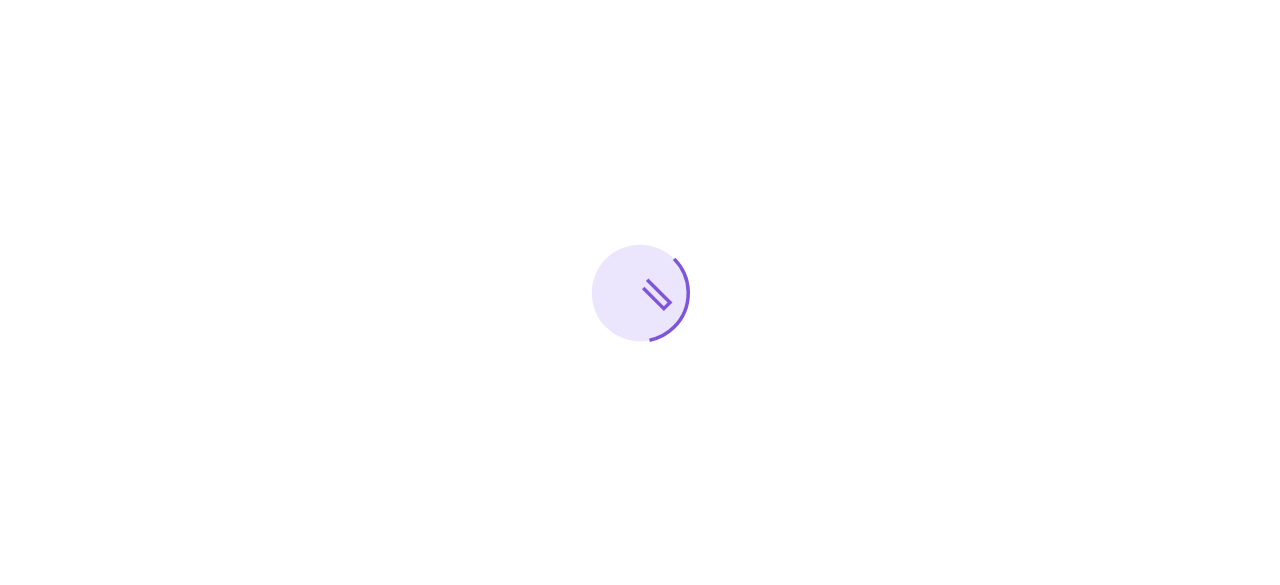 scroll, scrollTop: 0, scrollLeft: 0, axis: both 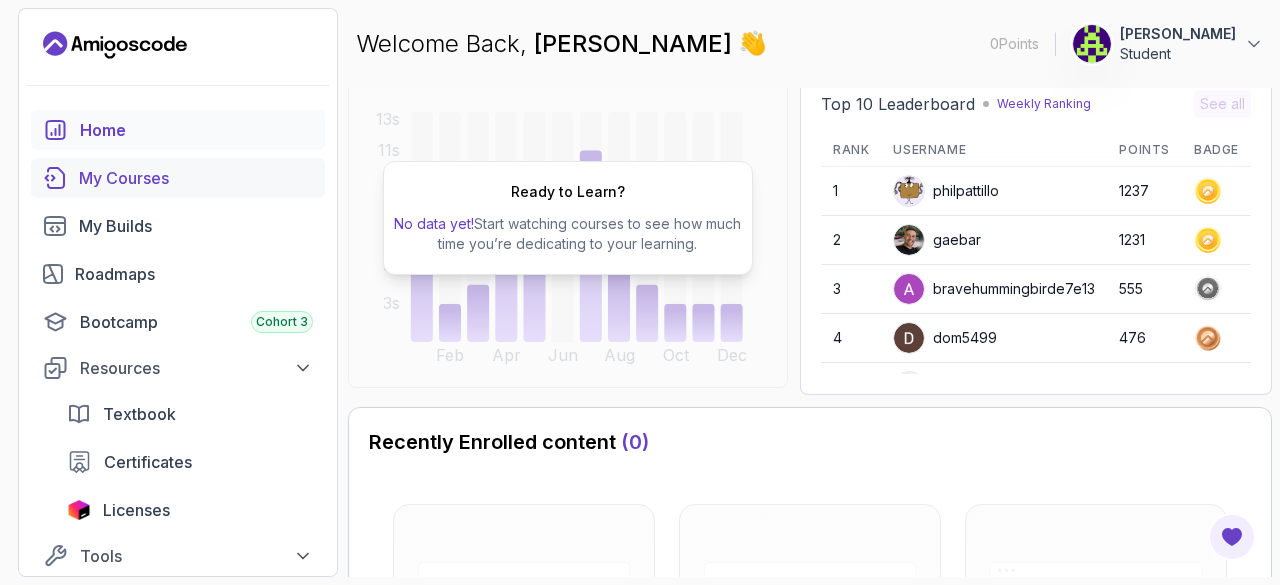 click on "My Courses" at bounding box center (178, 178) 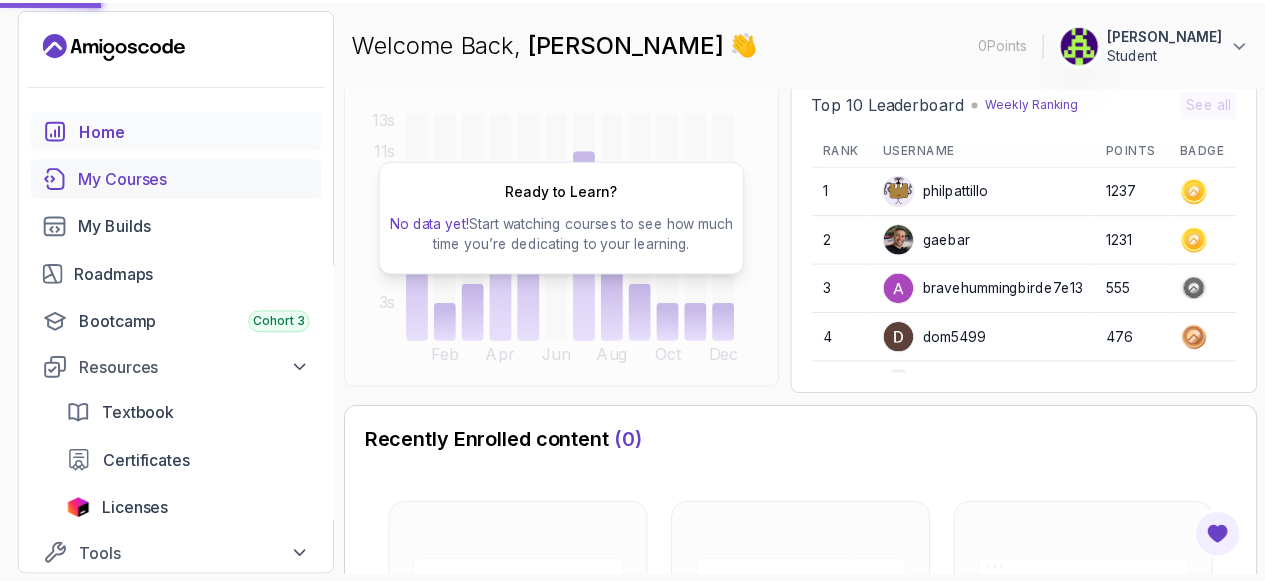 scroll, scrollTop: 0, scrollLeft: 0, axis: both 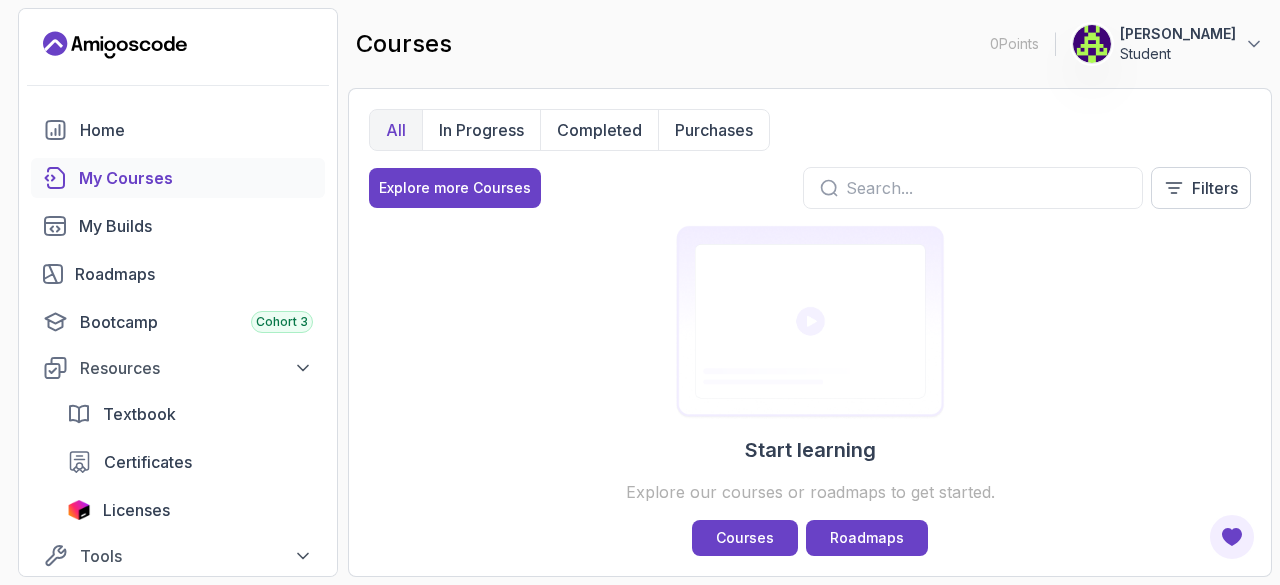 click on "courses   0  Points 1 Hajer Modaber Student" at bounding box center (810, 44) 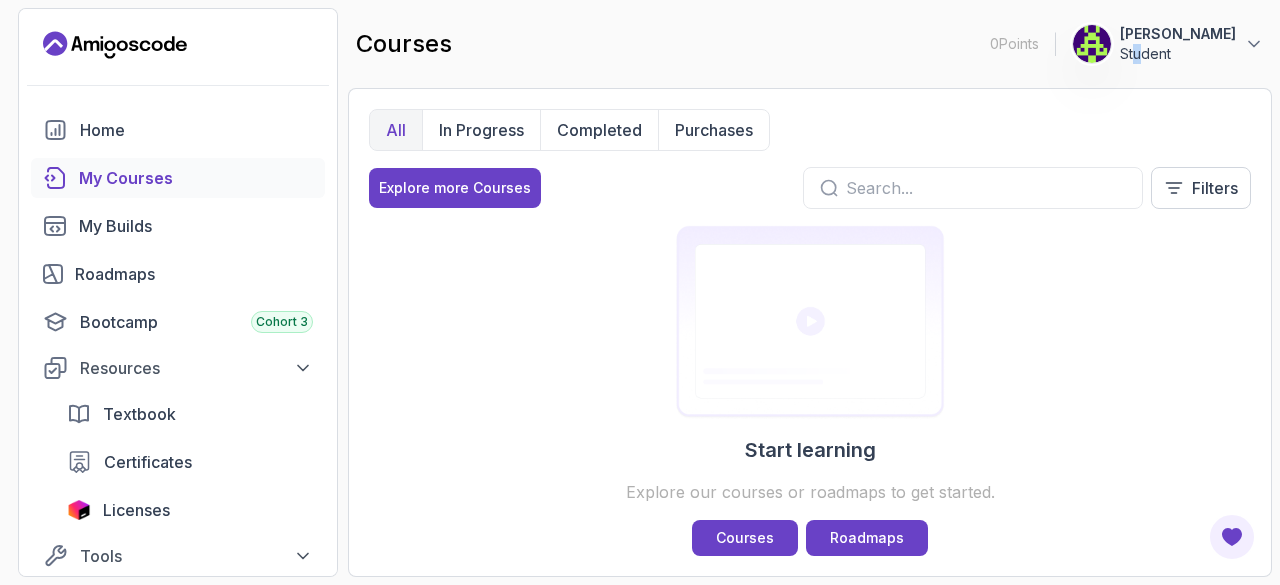 drag, startPoint x: 1204, startPoint y: 28, endPoint x: 1253, endPoint y: 22, distance: 49.365982 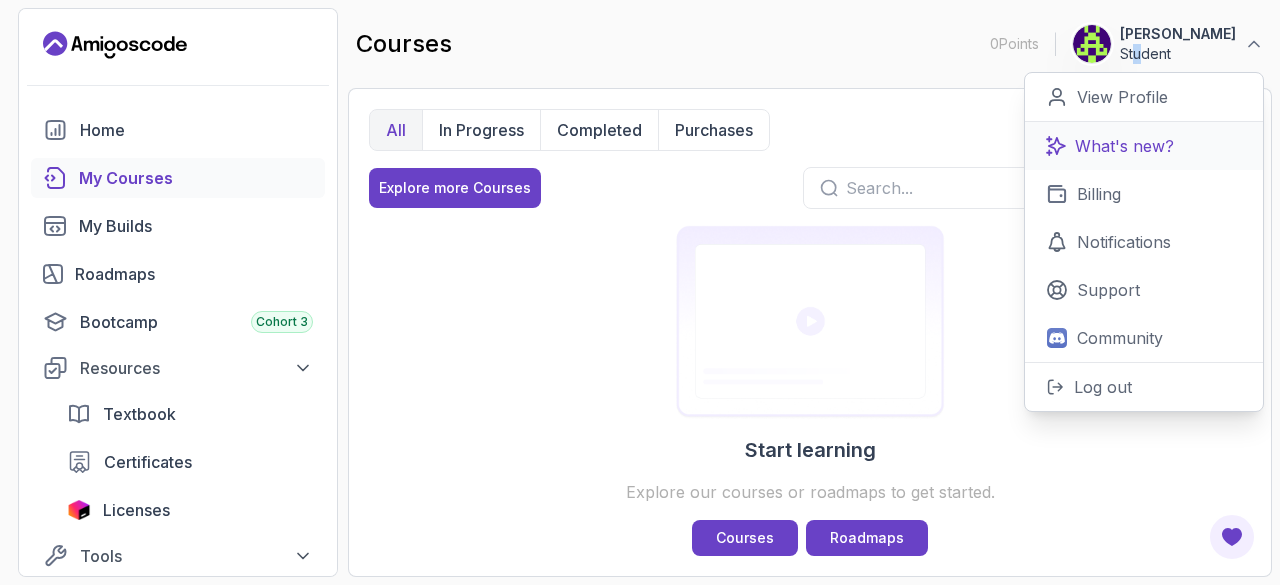 click on "What's new?" at bounding box center (1144, 146) 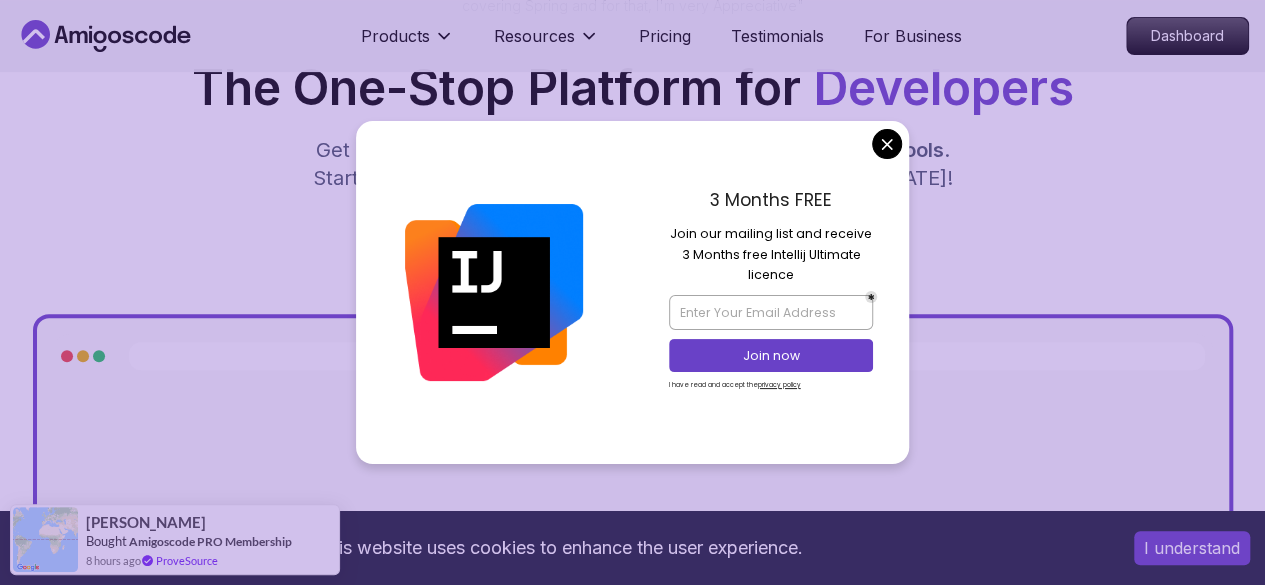 scroll, scrollTop: 300, scrollLeft: 0, axis: vertical 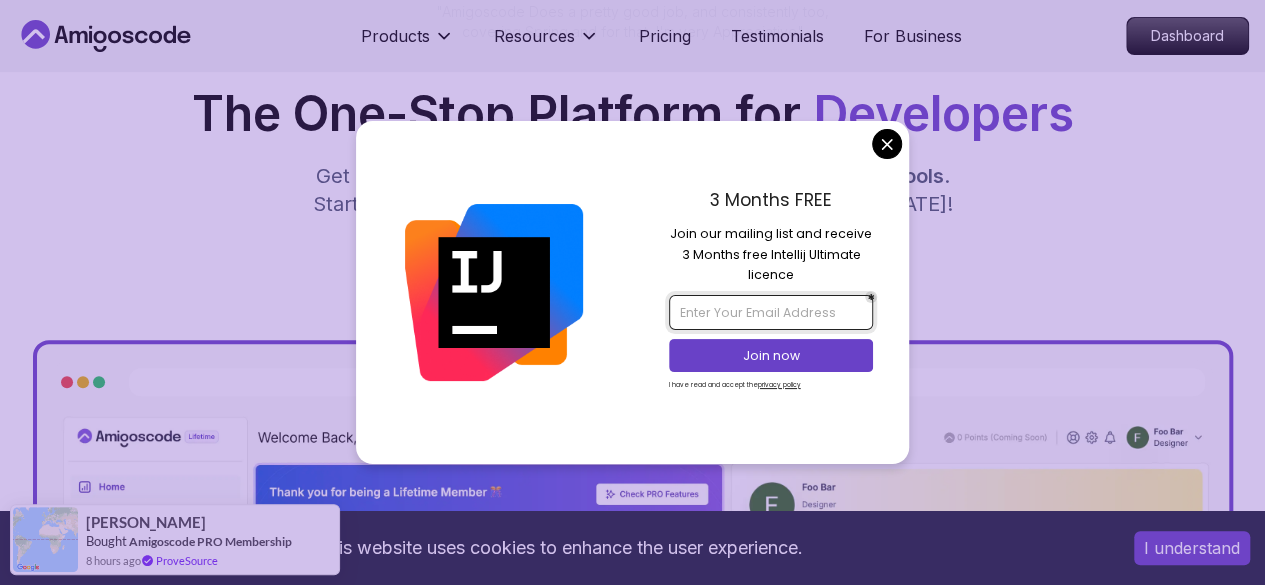 click at bounding box center [771, 312] 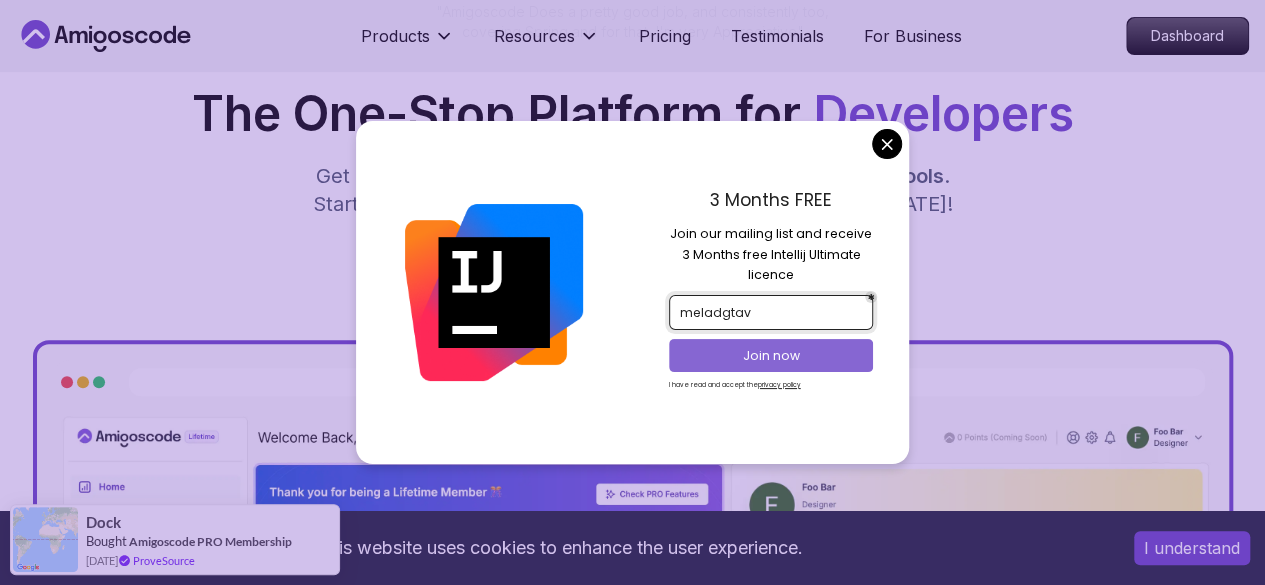 click on "Join now" at bounding box center [771, 356] 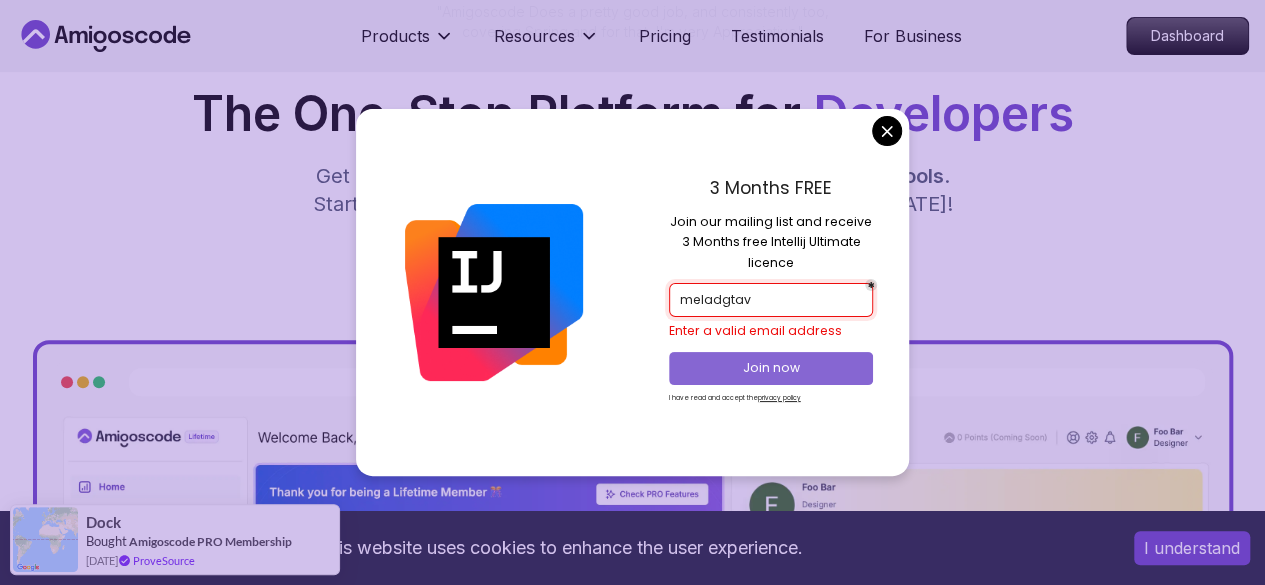 drag, startPoint x: 789, startPoint y: 355, endPoint x: 762, endPoint y: 355, distance: 27 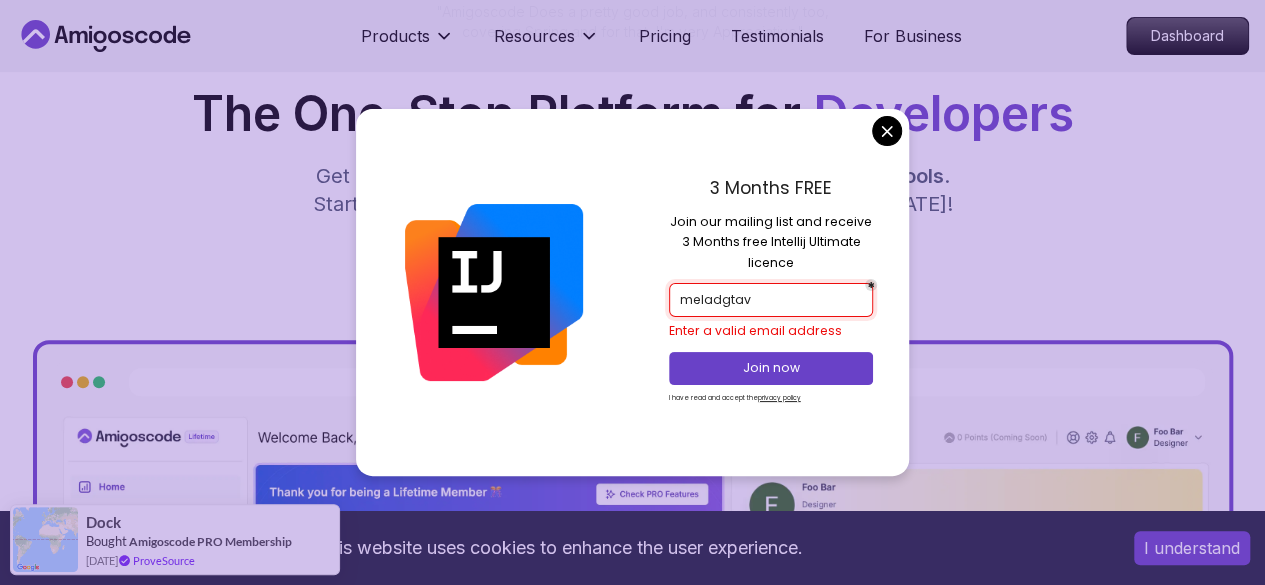 click on "meladgtav" at bounding box center (771, 300) 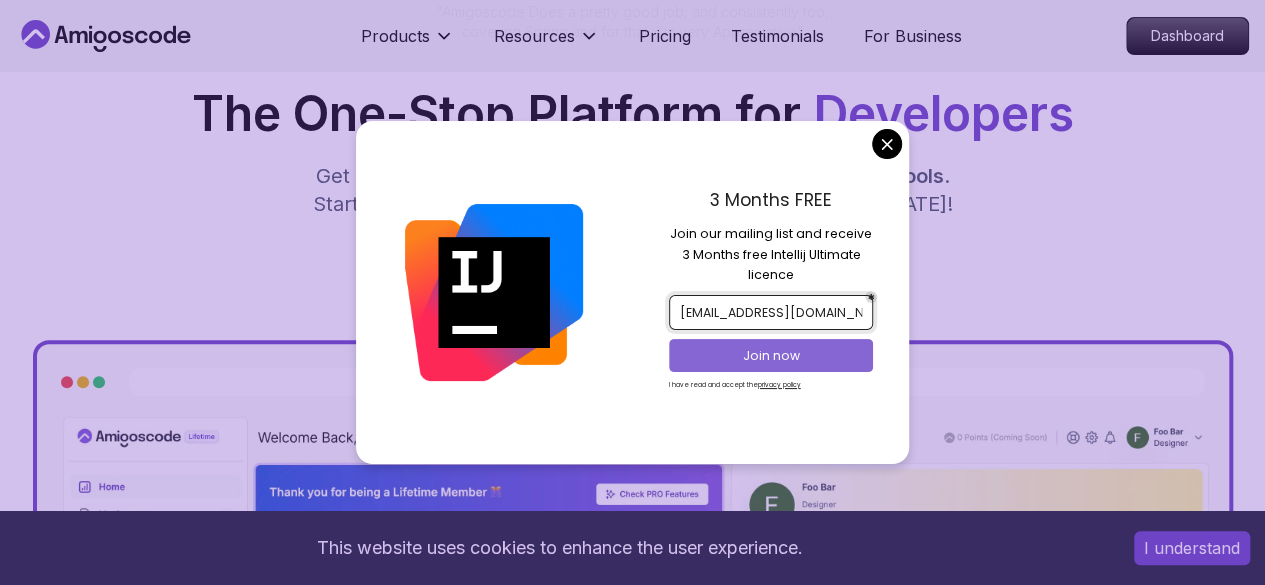 type on "meladgtav@gmail.com" 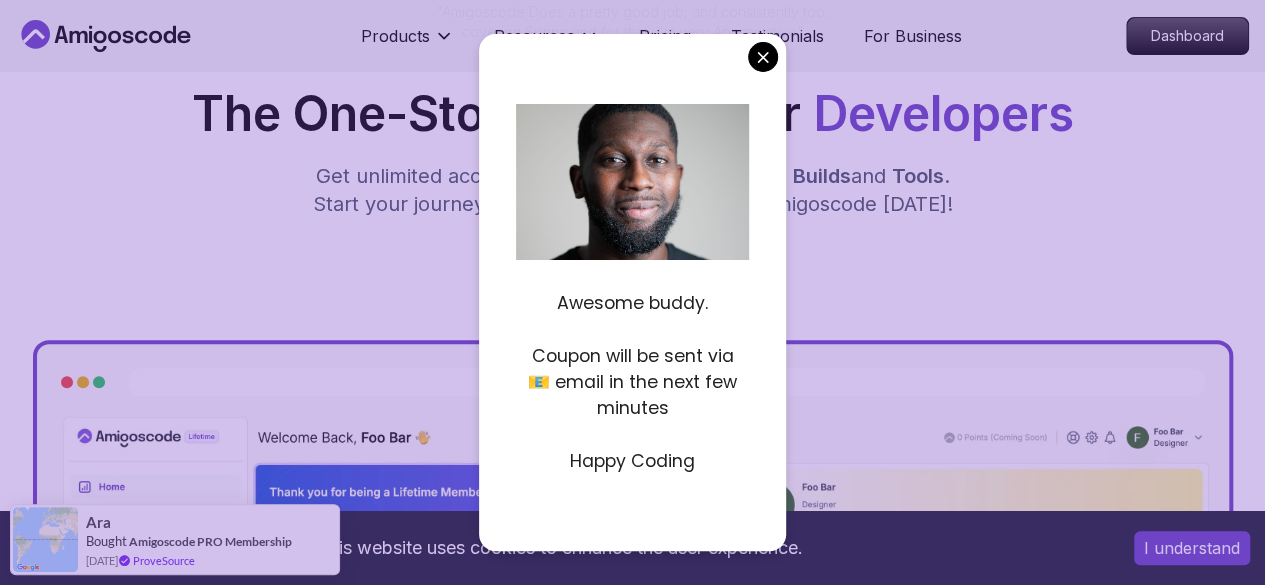 click on "This website uses cookies to enhance the user experience. I understand Products Resources Pricing Testimonials For Business Dashboard Products Resources Pricing Testimonials For Business Dashboard Jogh Long Spring Developer Advocate "Amigoscode Does a pretty good job, and consistently too, covering Spring and for that, I'm very Appreciative" The One-Stop Platform for   Developers Get unlimited access to coding   courses ,   Quizzes ,   Builds  and   Tools . Start your journey or level up your career with Amigoscode today! Start for Free https://amigoscode.com/dashboard OUR AMIGO STUDENTS WORK IN TOP COMPANIES Courses Builds Discover Amigoscode's Latest   Premium Courses! Get unlimited access to coding   courses ,   Quizzes ,   Builds  and   Tools . Start your journey or level up your career with Amigoscode today! Browse all  courses Advanced Spring Boot Pro Dive deep into Spring Boot with our advanced course, designed to take your skills from intermediate to expert level. NEW Spring Boot for Beginners Pro Pro" at bounding box center (632, 5968) 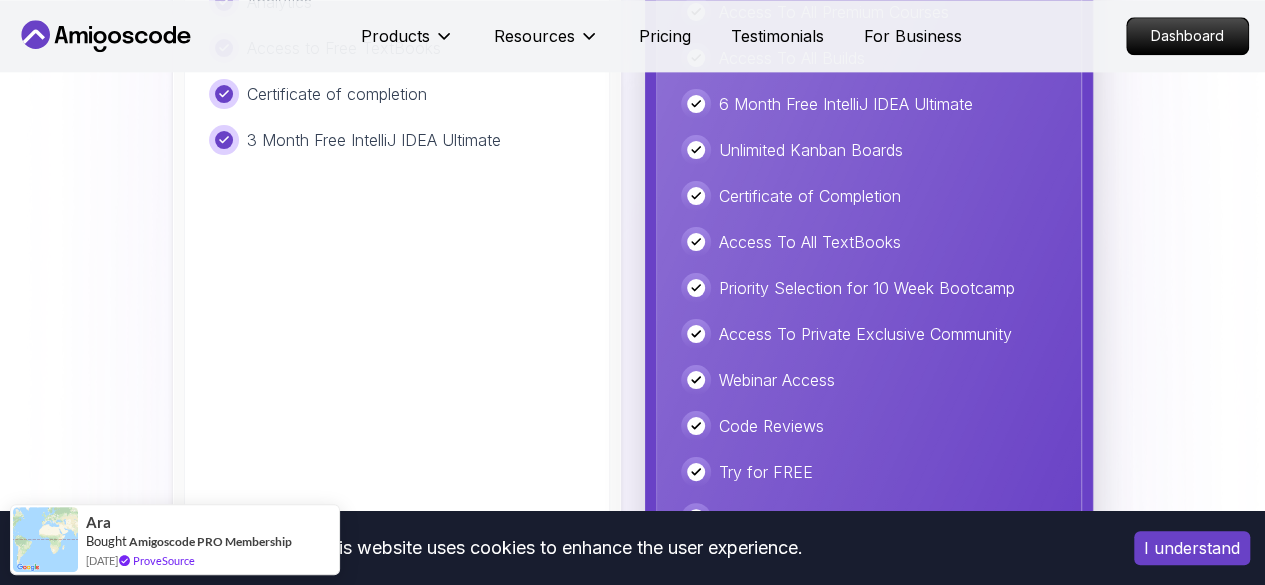 scroll, scrollTop: 5100, scrollLeft: 0, axis: vertical 